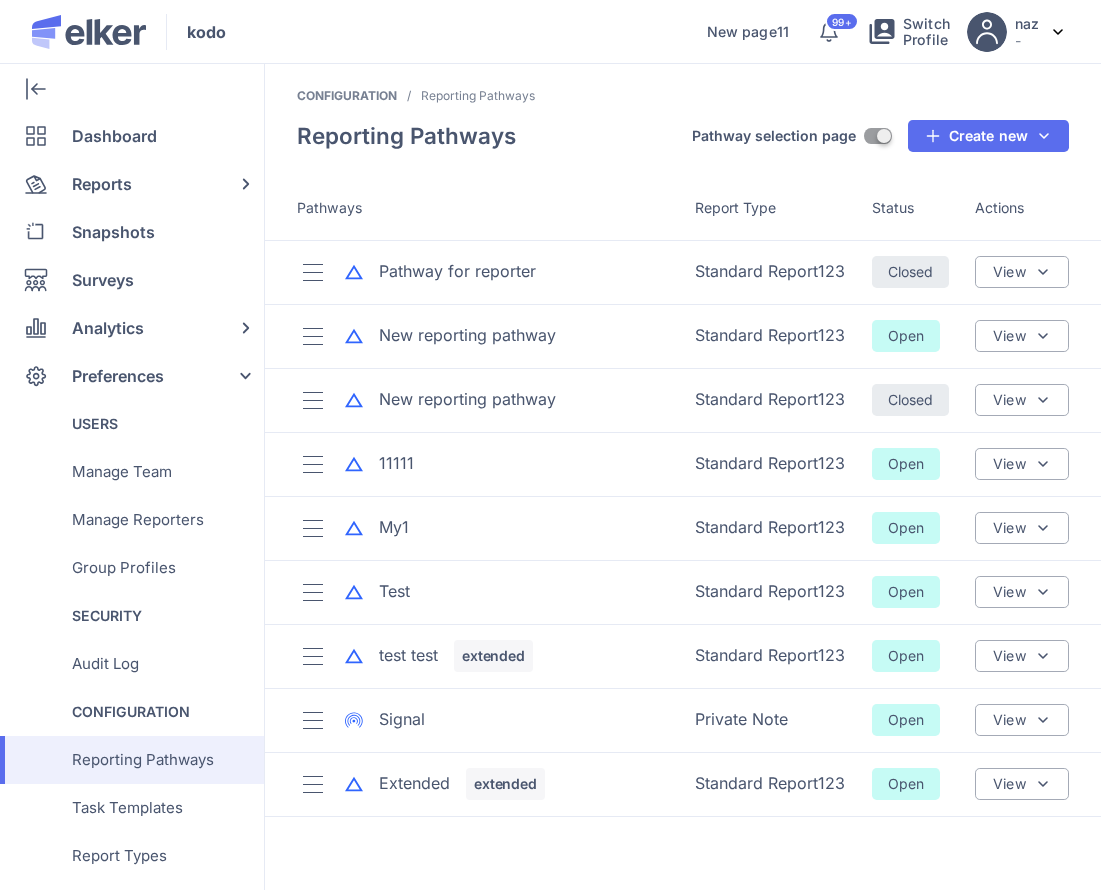 scroll, scrollTop: 0, scrollLeft: 0, axis: both 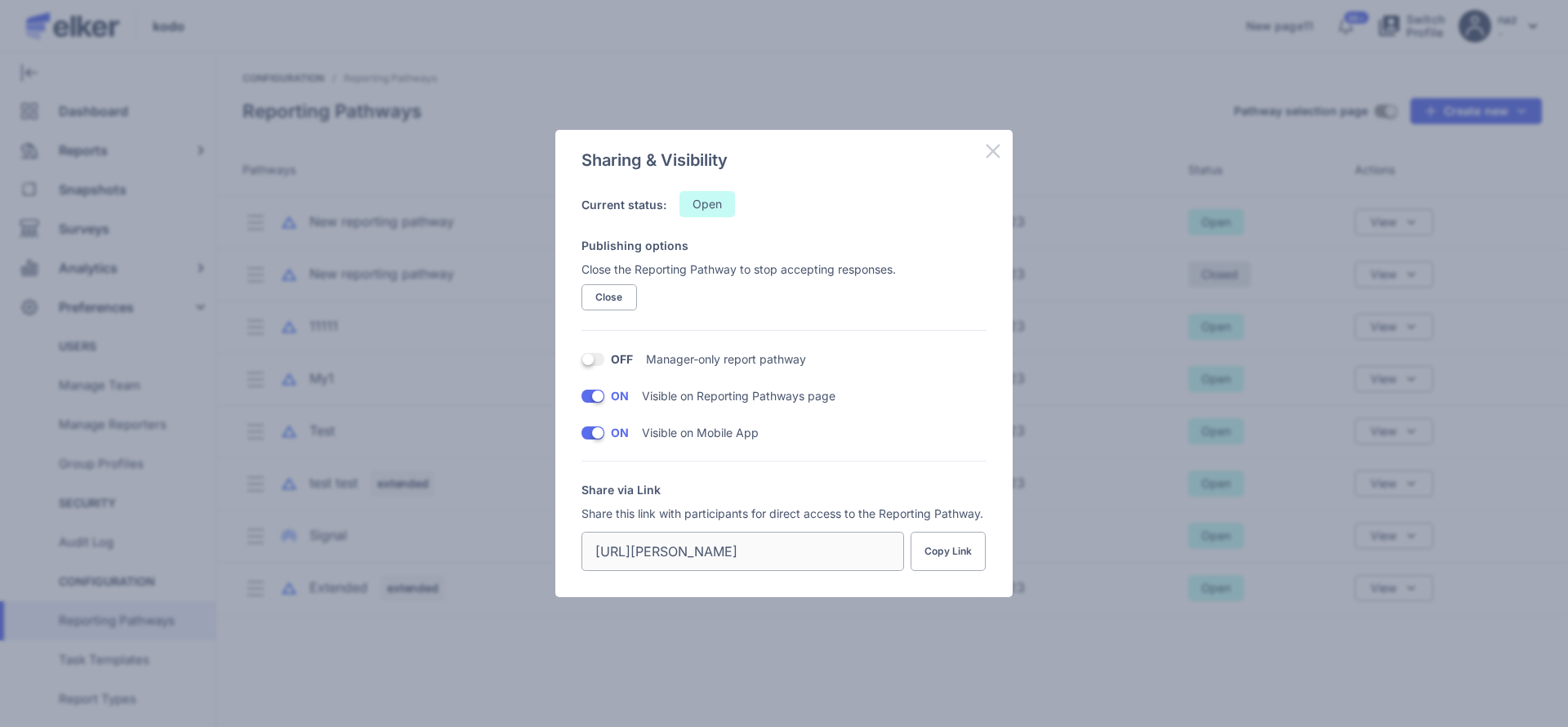 click 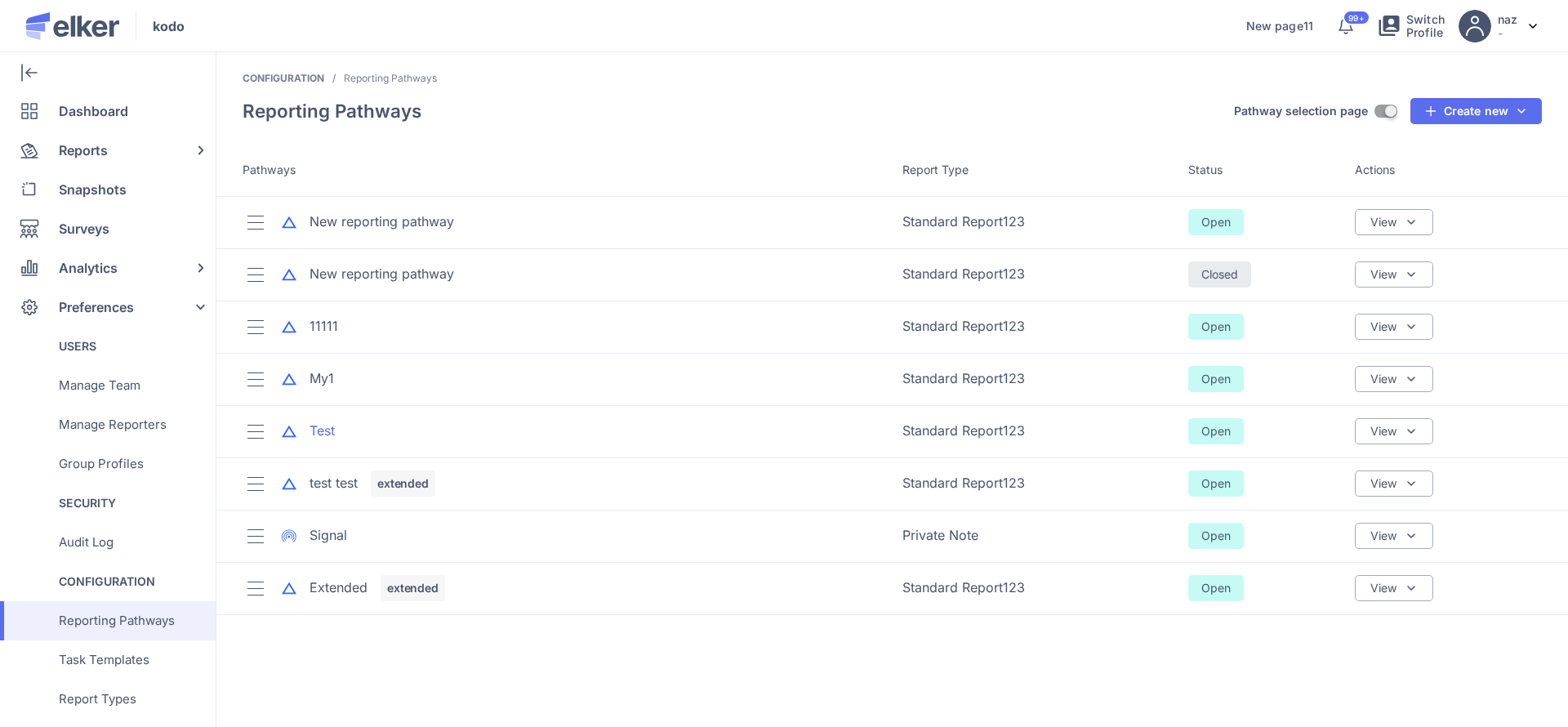 click on "Test" at bounding box center [322, 430] 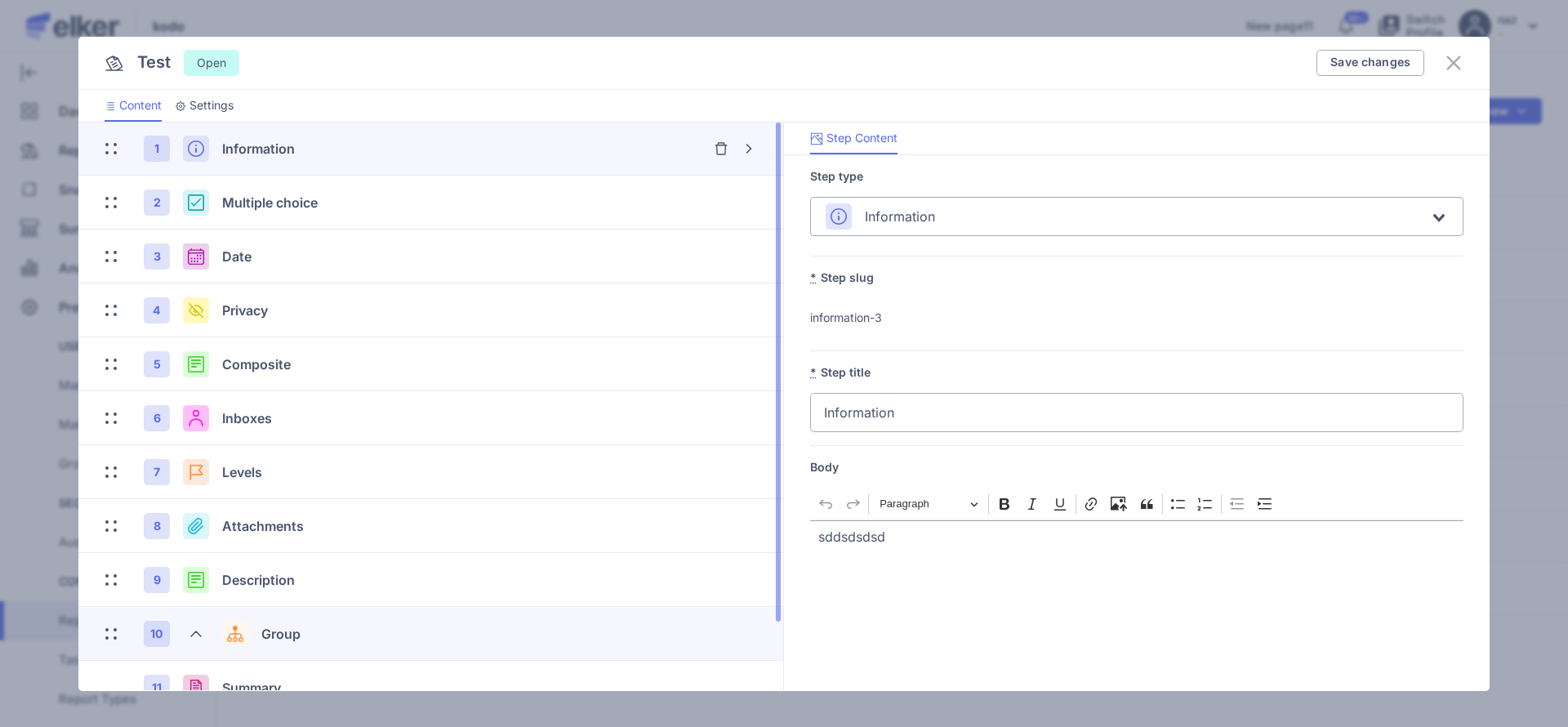 click on "10 Group" at bounding box center [373, 634] 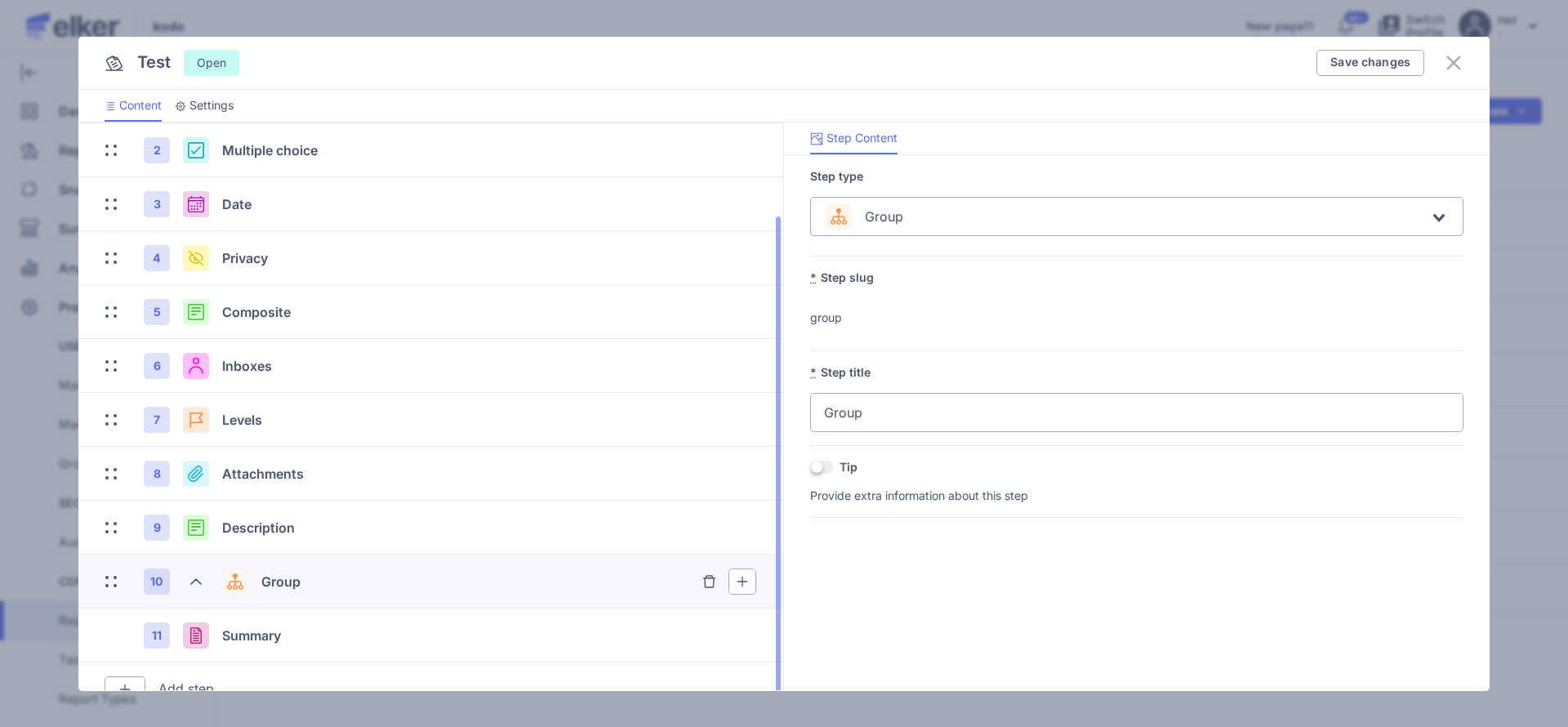 scroll, scrollTop: 78, scrollLeft: 0, axis: vertical 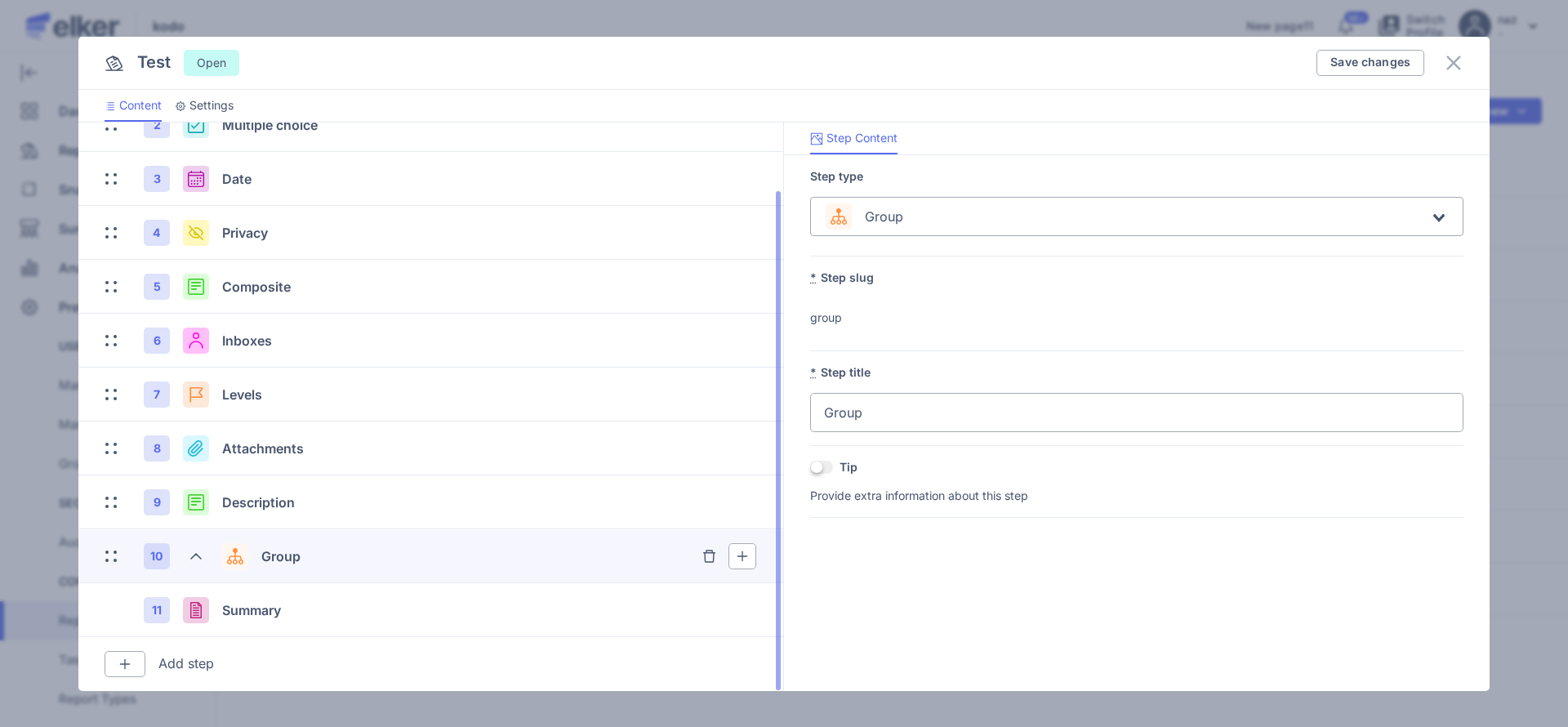 click at bounding box center (196, 556) 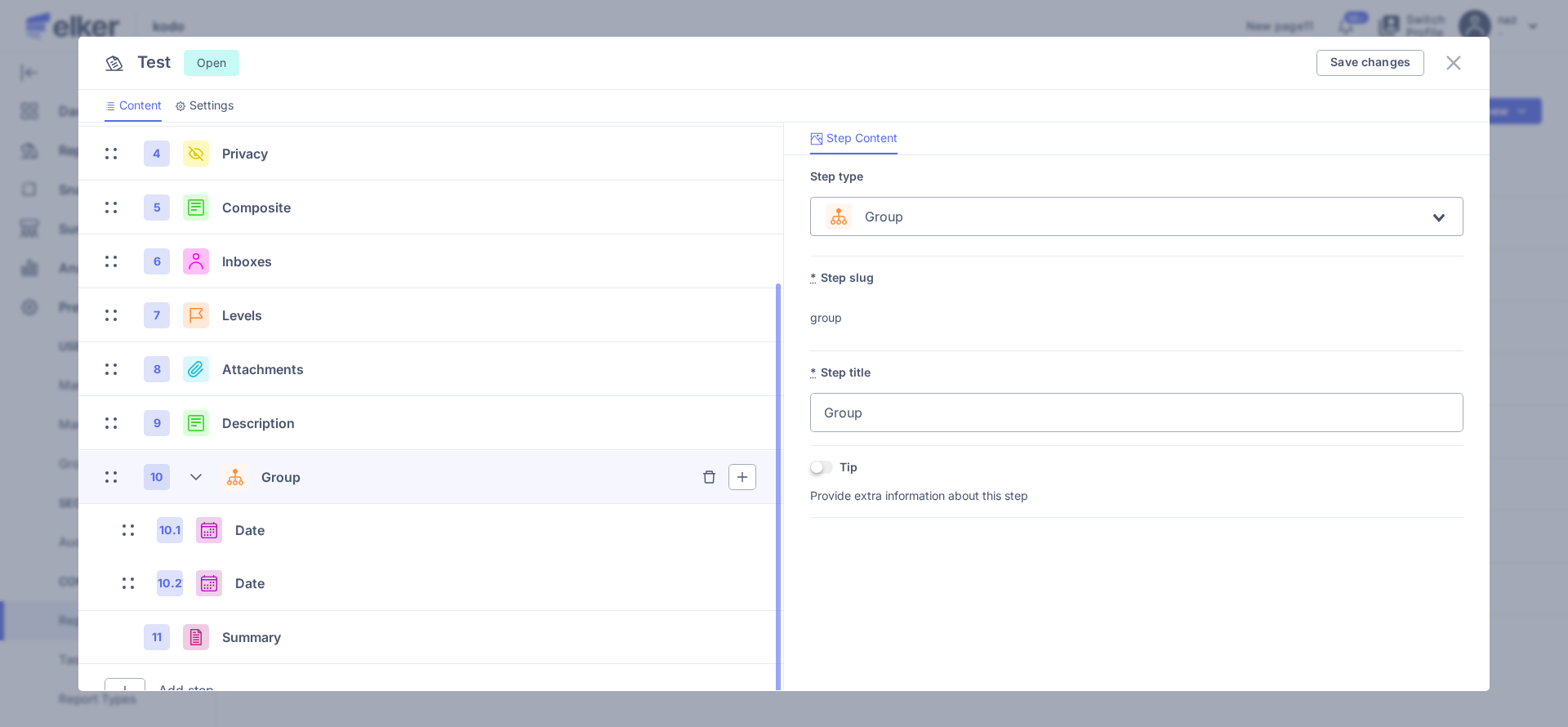 scroll, scrollTop: 184, scrollLeft: 0, axis: vertical 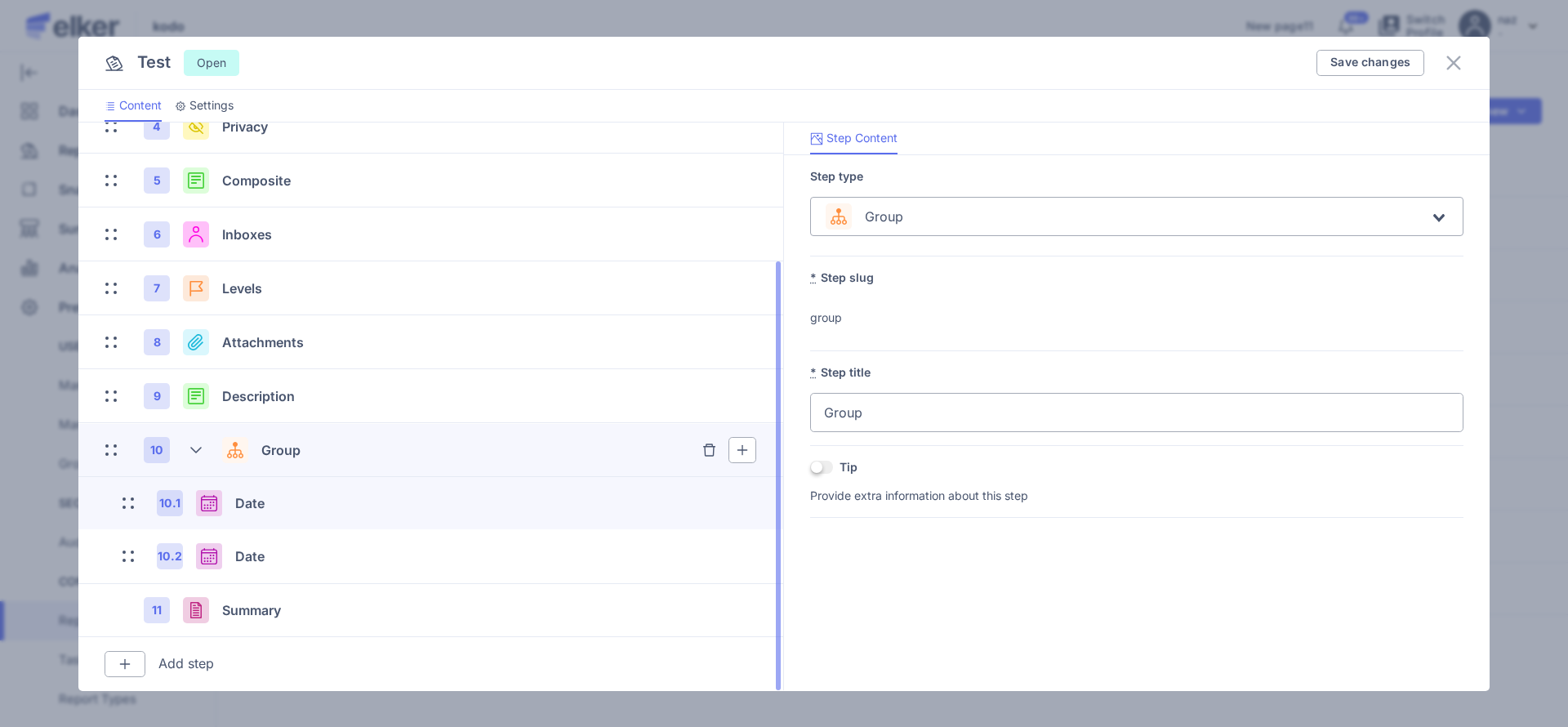 click on "Date" at bounding box center (250, 503) 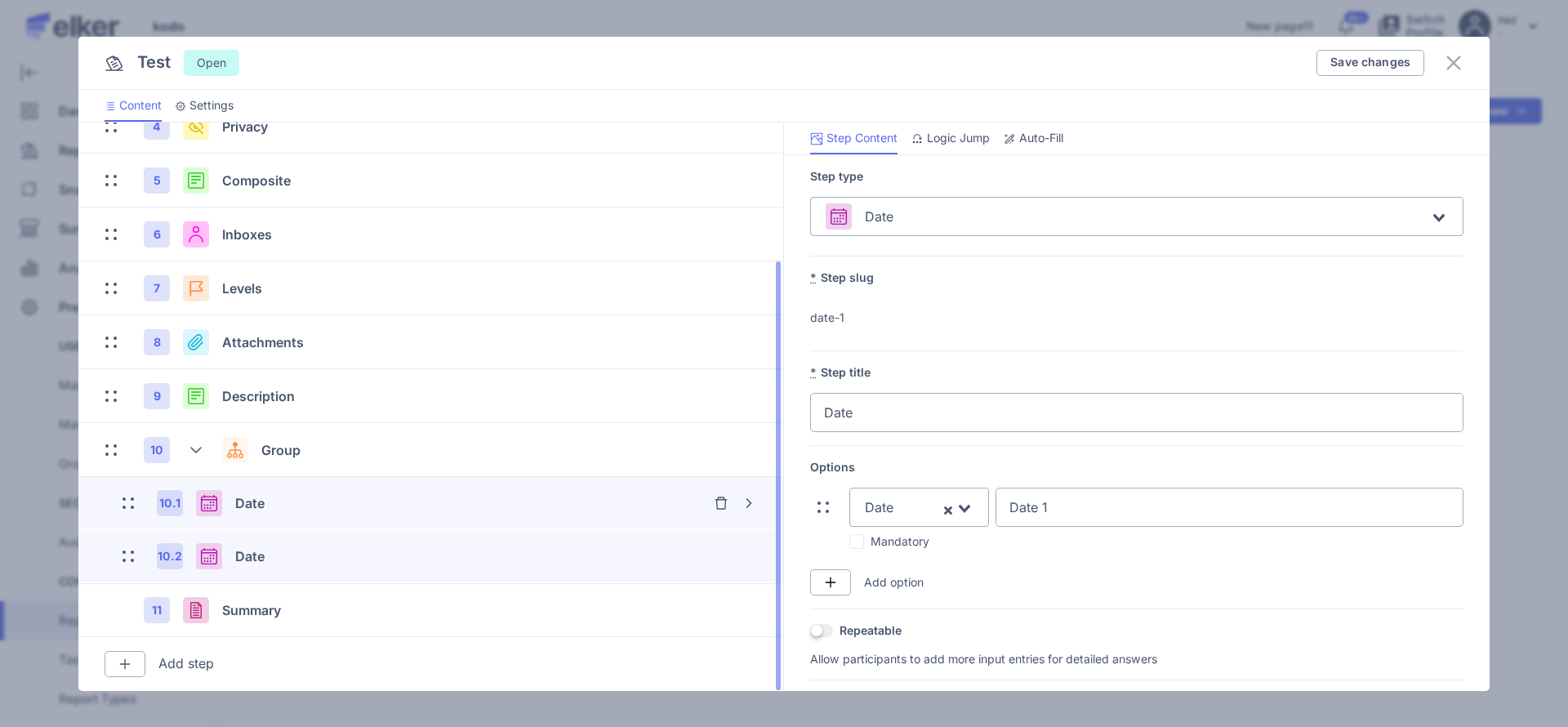 click on "10.2 Date" at bounding box center (437, 556) 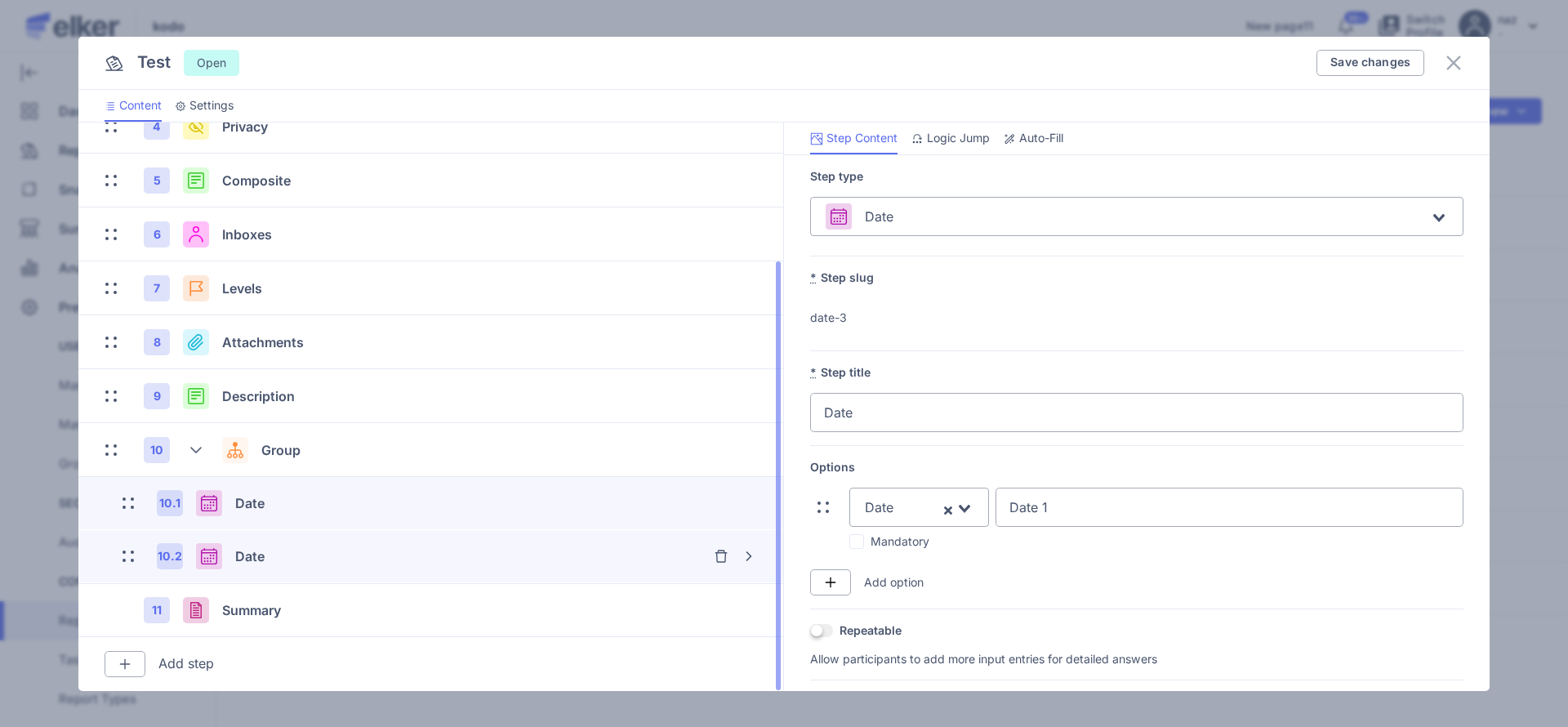 click on "Date" at bounding box center (250, 503) 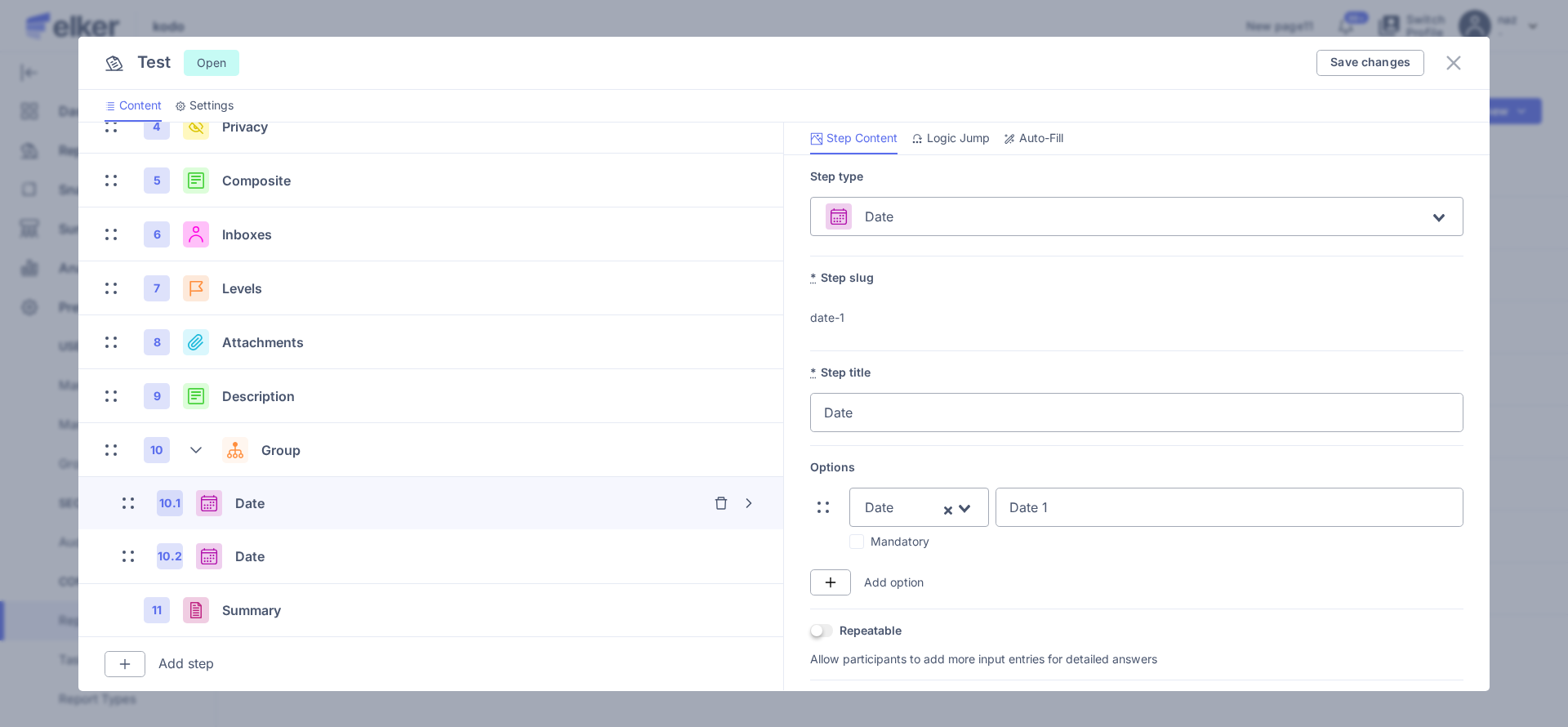 click on "Auto-Fill" at bounding box center (1041, 138) 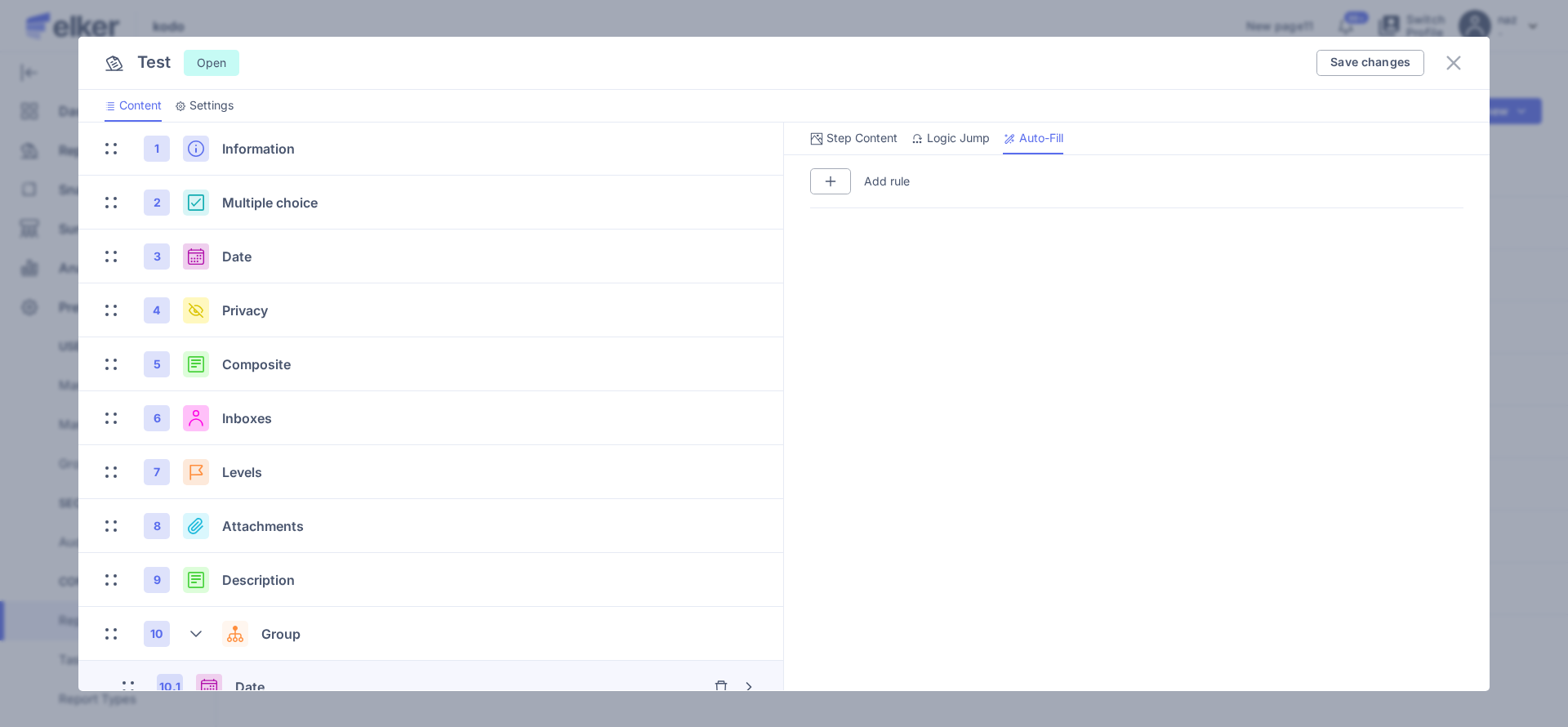 scroll, scrollTop: 0, scrollLeft: 0, axis: both 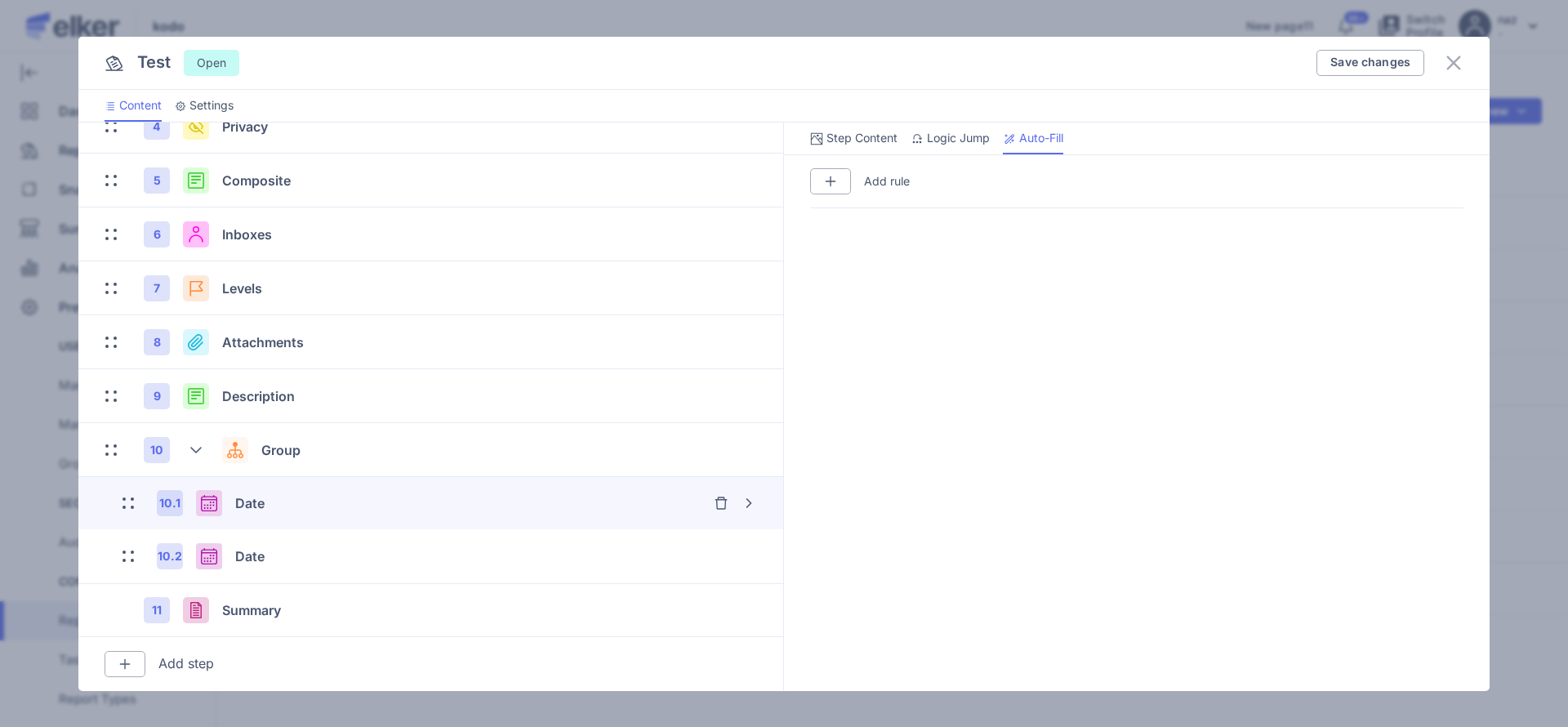 click 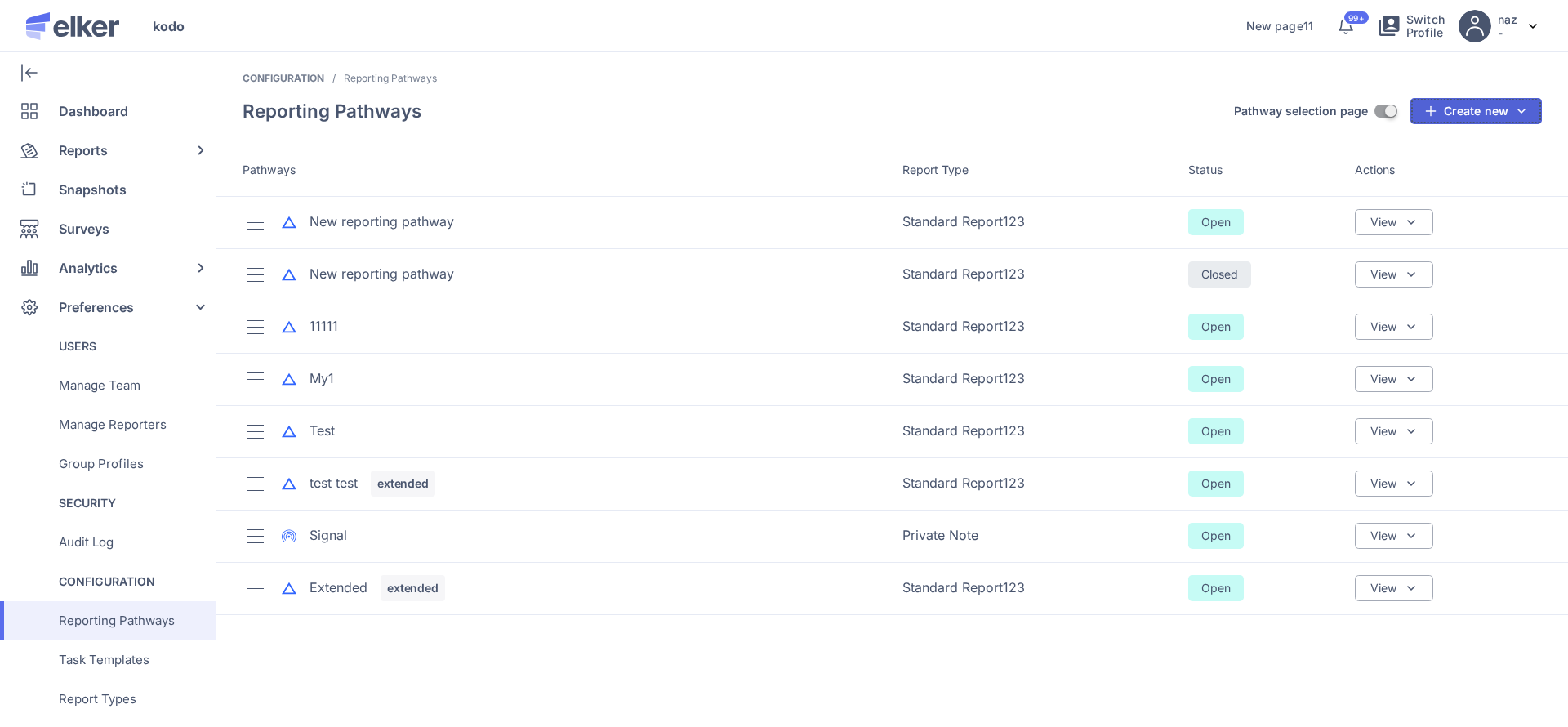 click on "Create new" 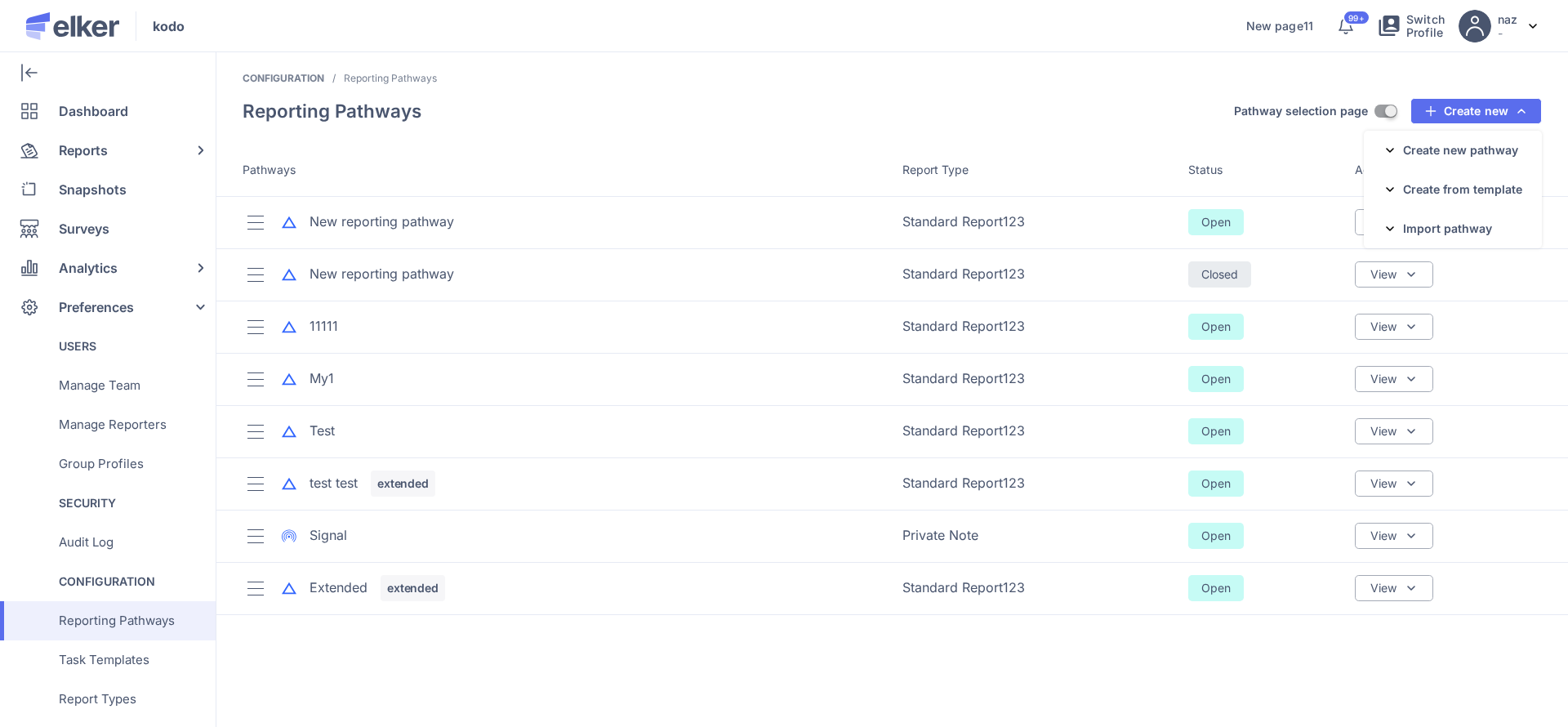 click on "Standard Report123" 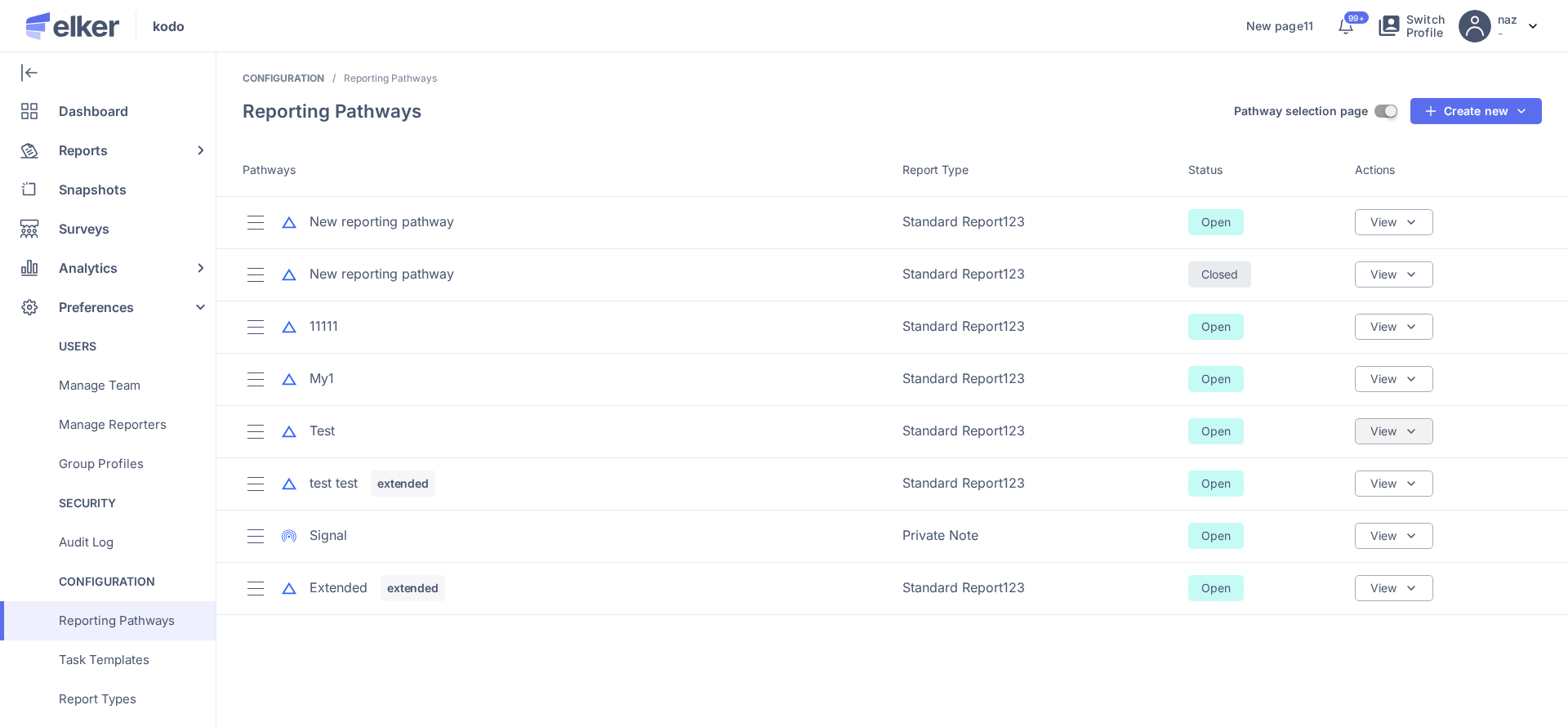 click on "View" 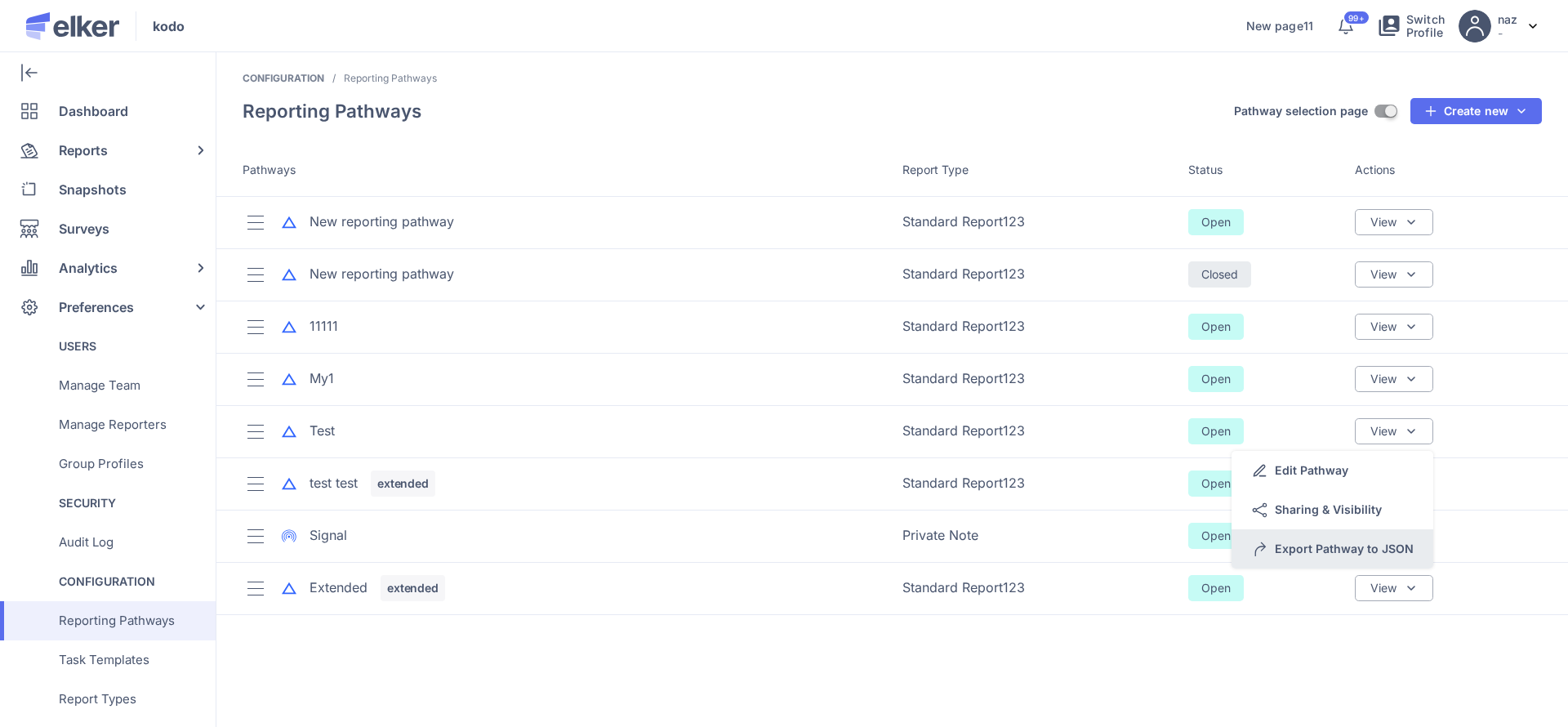 click on "Export Pathway to JSON" at bounding box center (1332, 549) 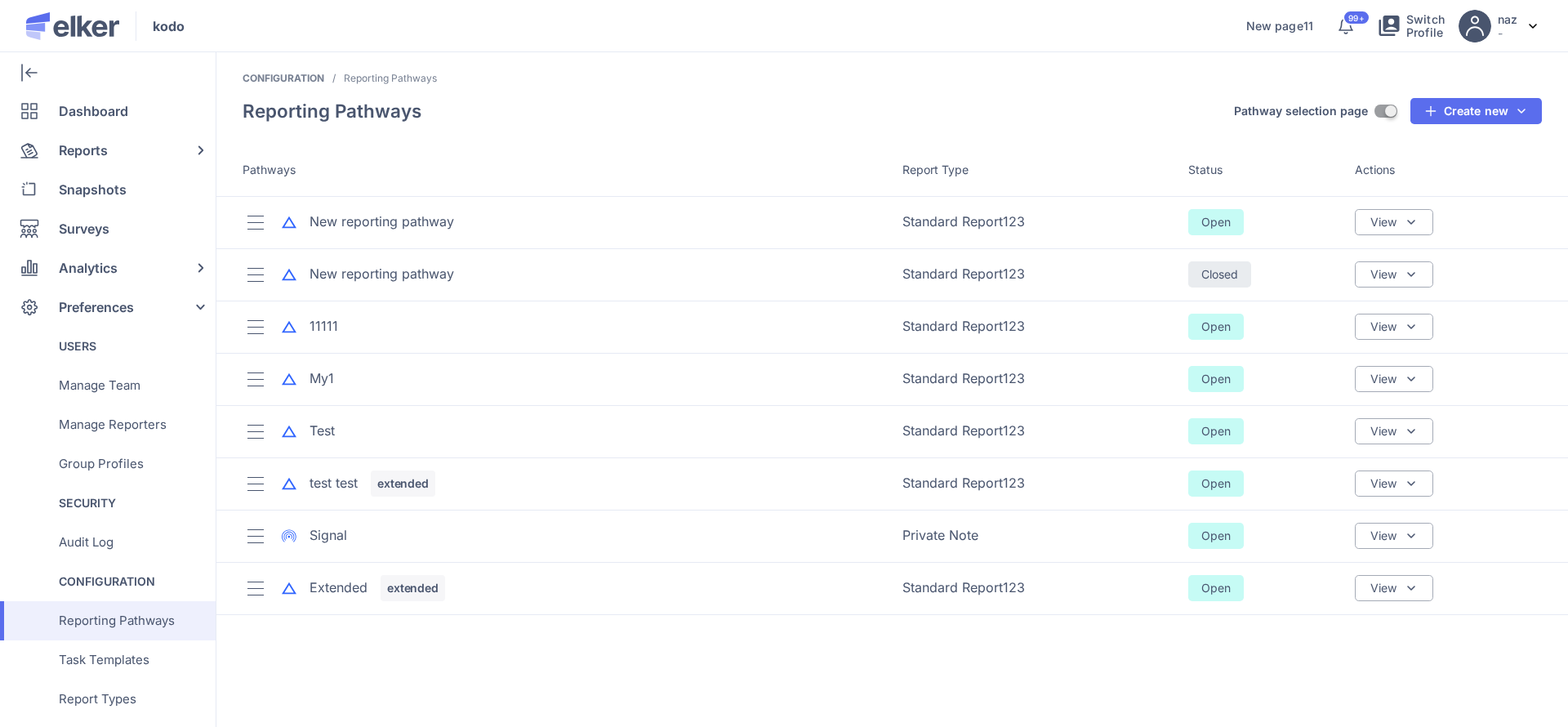 click on "Reporting Pathways Pathway selection page ON Create new Create new pathway Standard Report123 fdgfd ghhhf Private Note Create from template New reporting pathway New reporting pathway 11111 My1 Test test test Signal Extended Import pathway Standard Report123 fdgfd ghhhf" at bounding box center (892, 121) 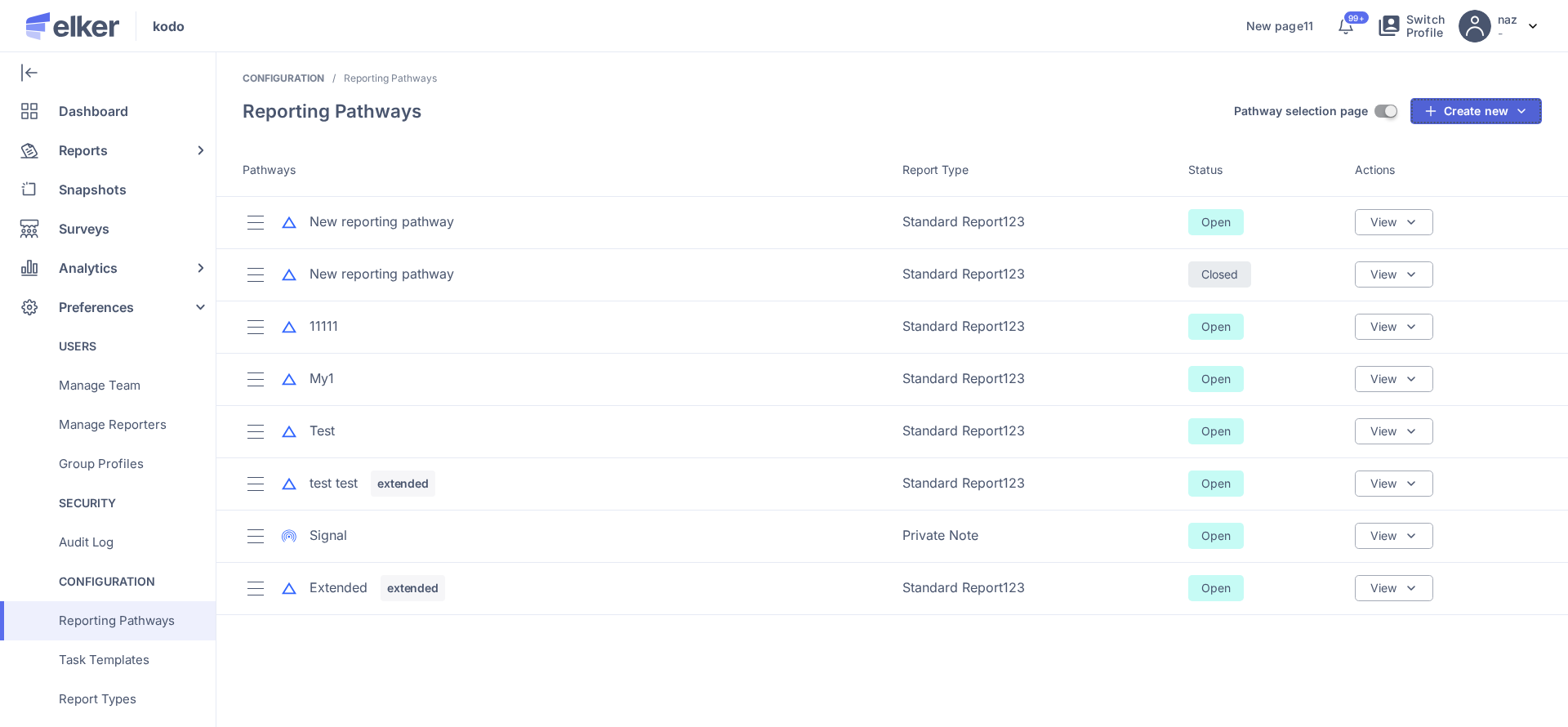 click on "Create new" 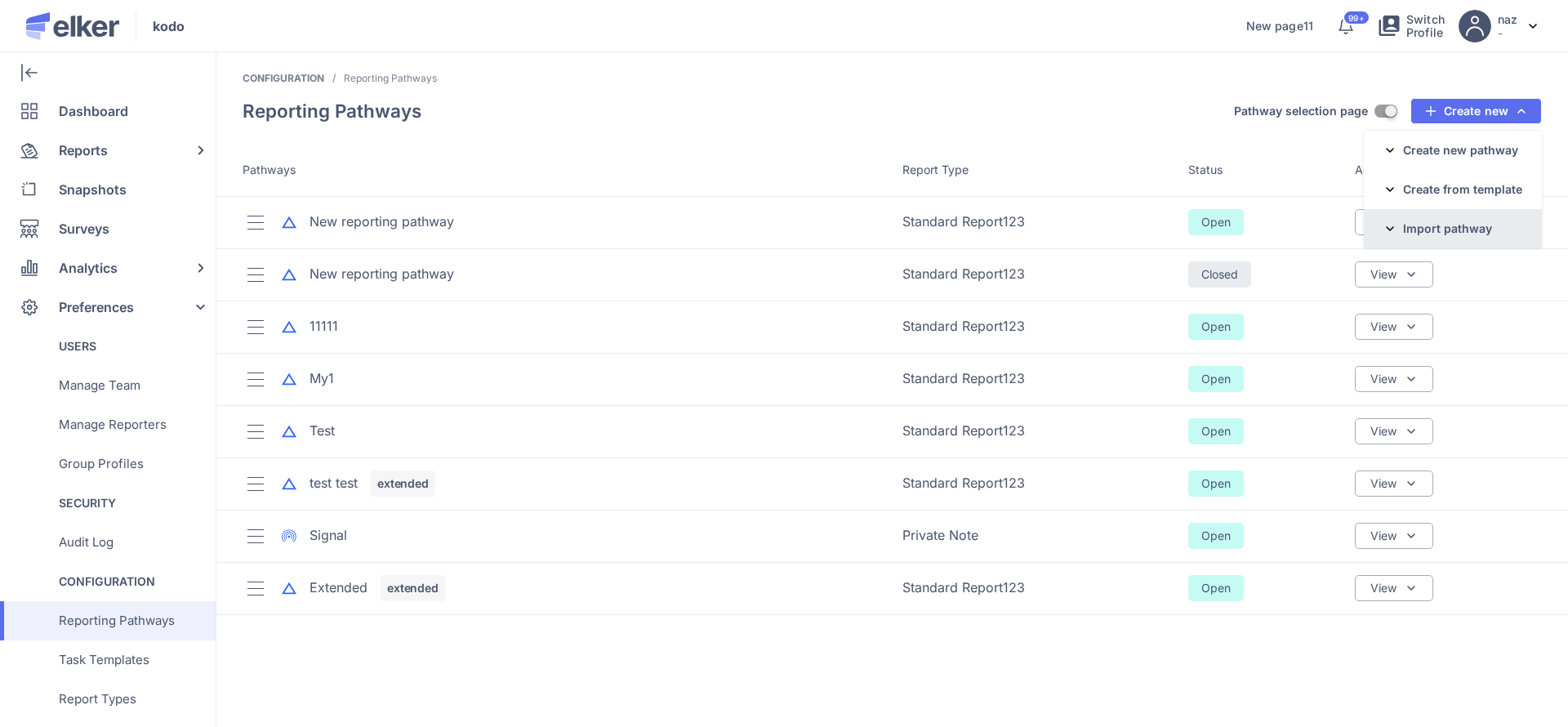click on "Import pathway" 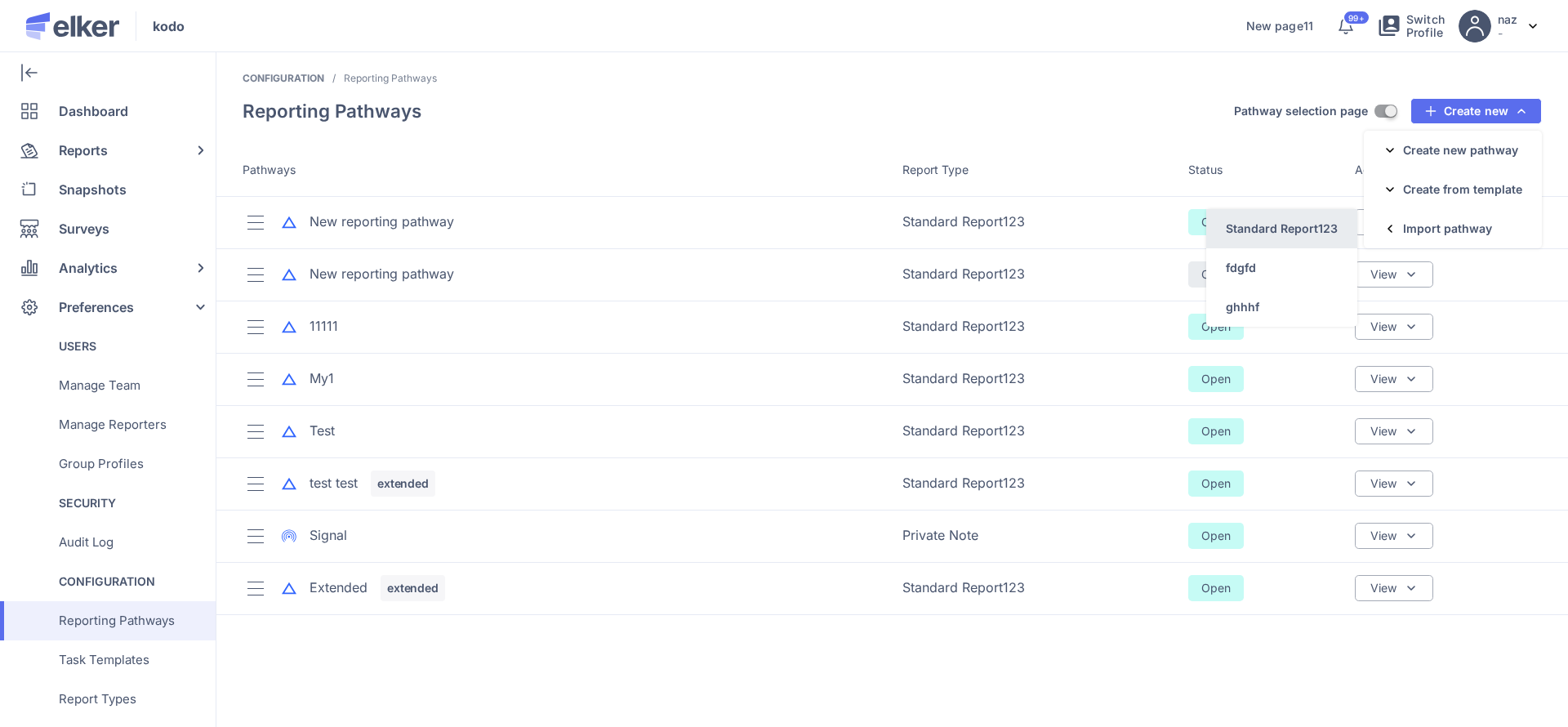 click on "Standard Report123" 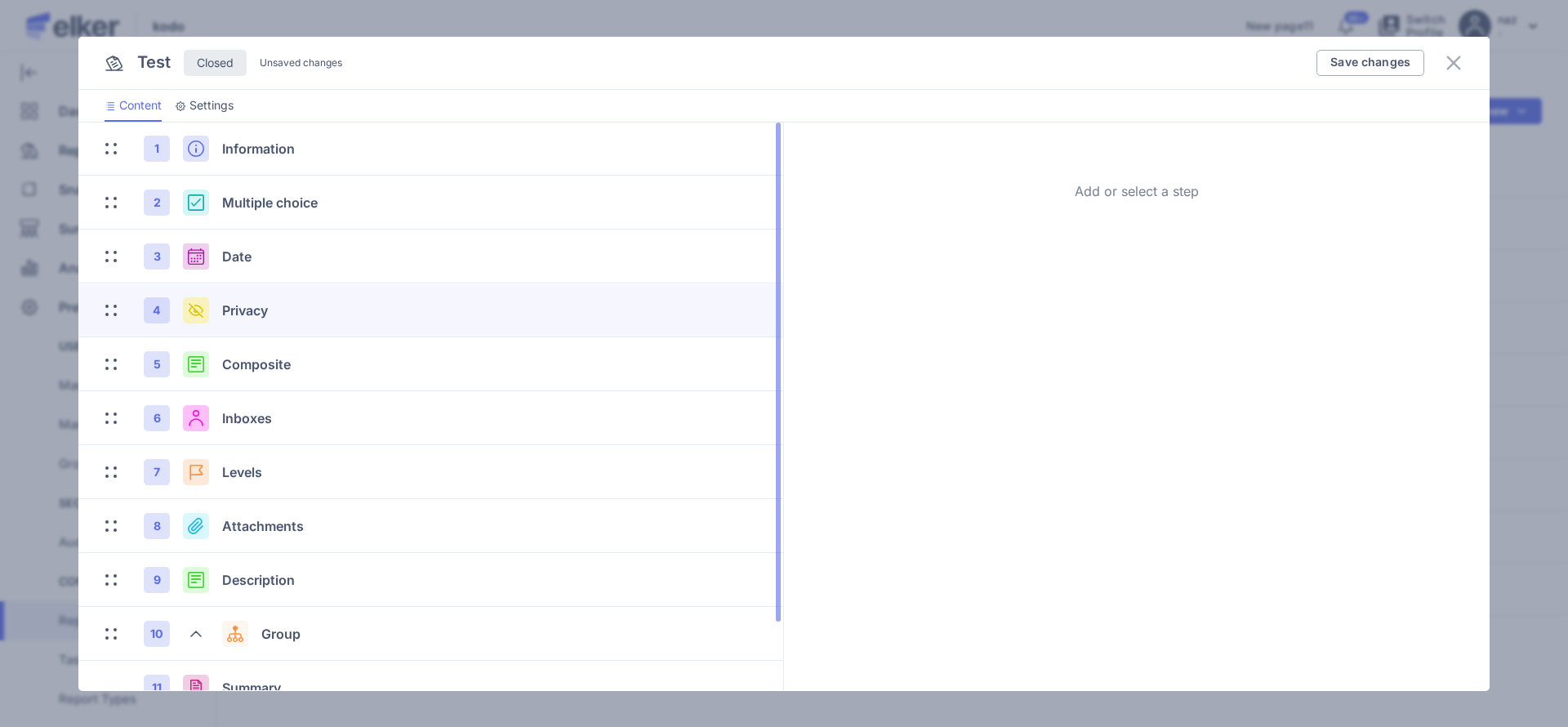 scroll, scrollTop: 78, scrollLeft: 0, axis: vertical 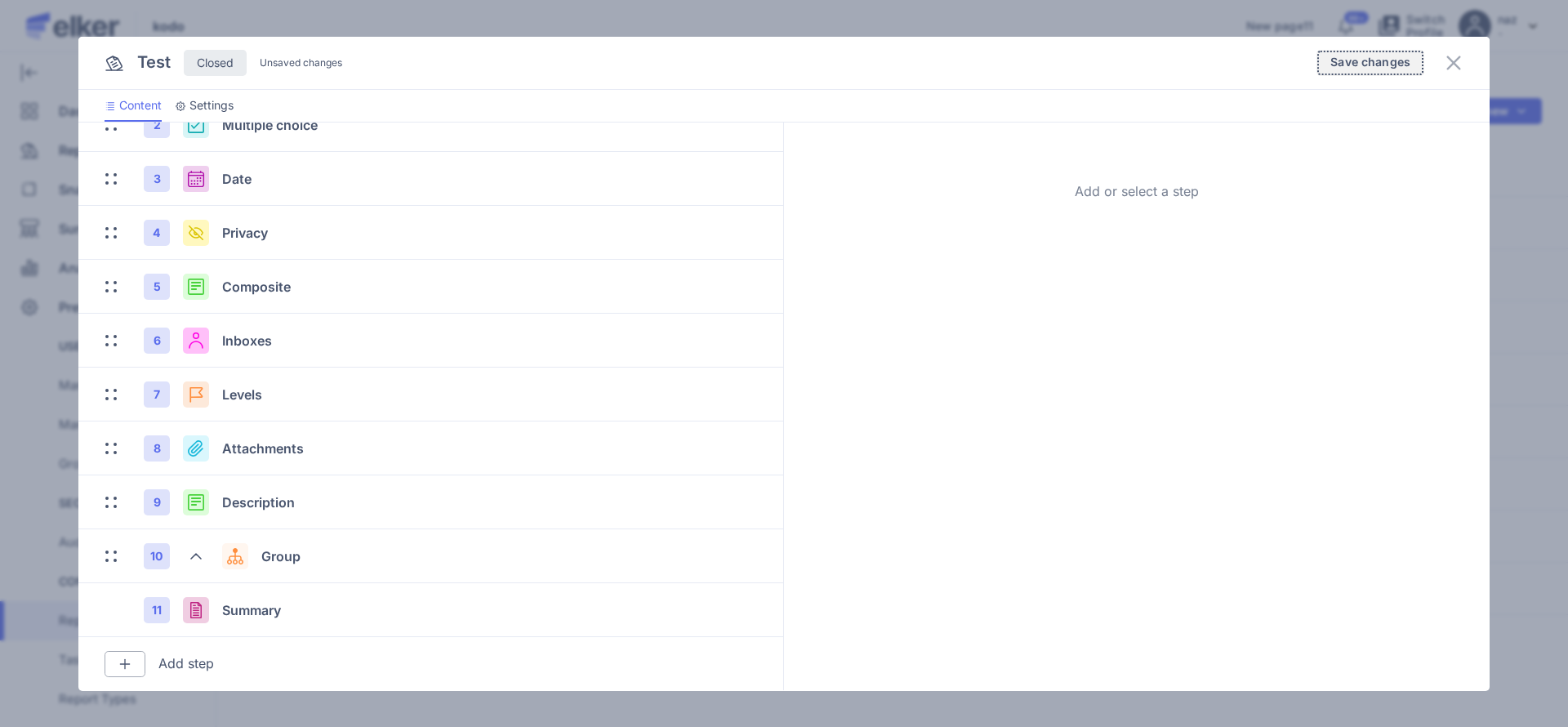 click on "Save changes" 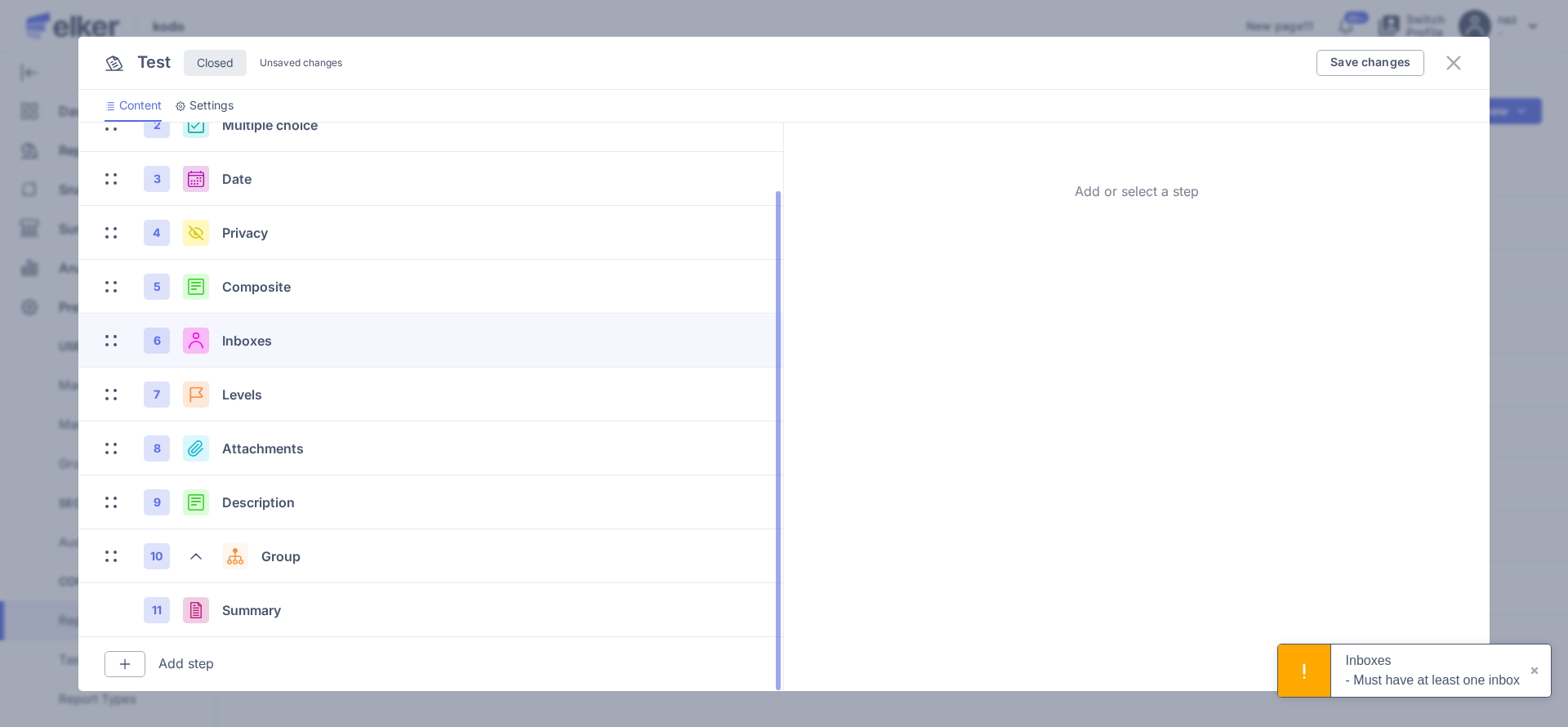 click on "Inboxes" at bounding box center [247, 341] 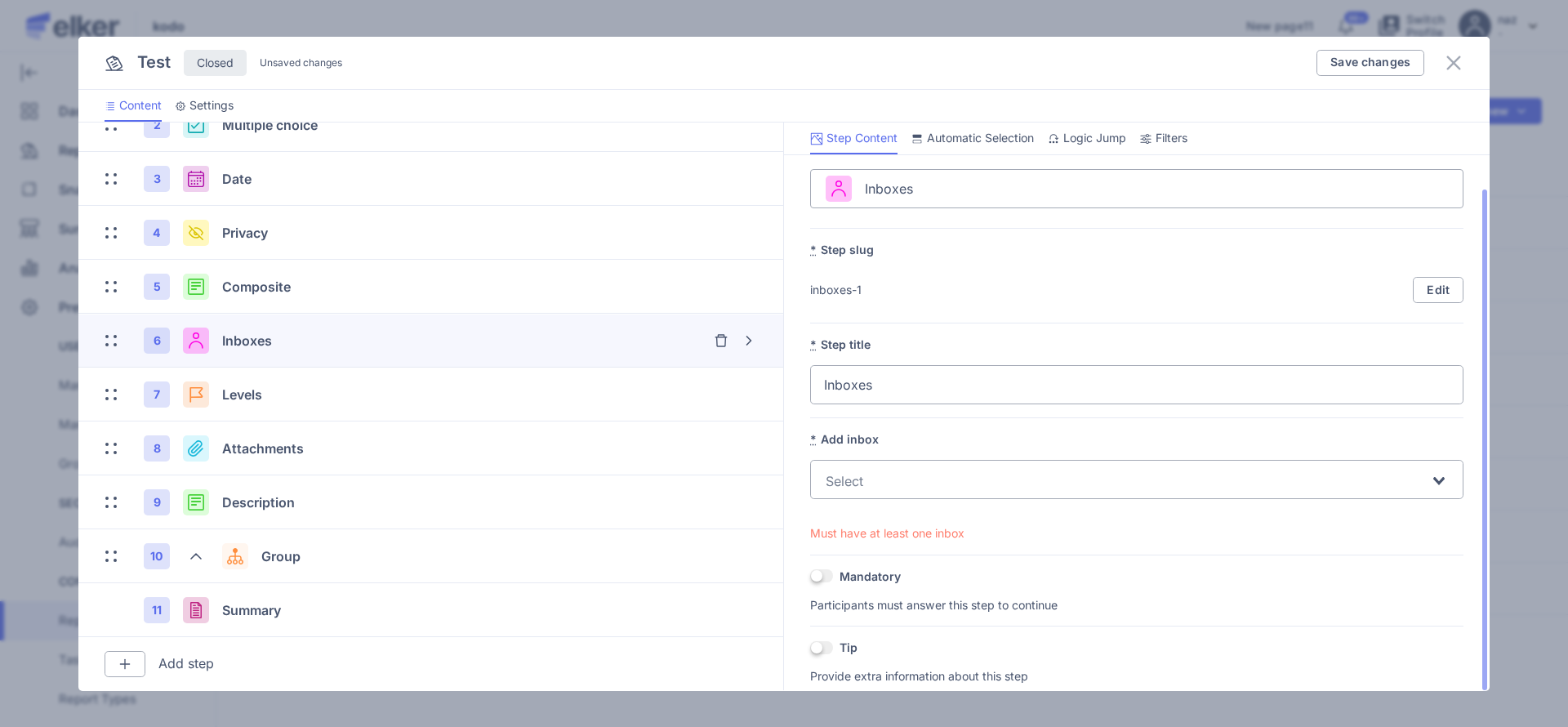 scroll, scrollTop: 36, scrollLeft: 0, axis: vertical 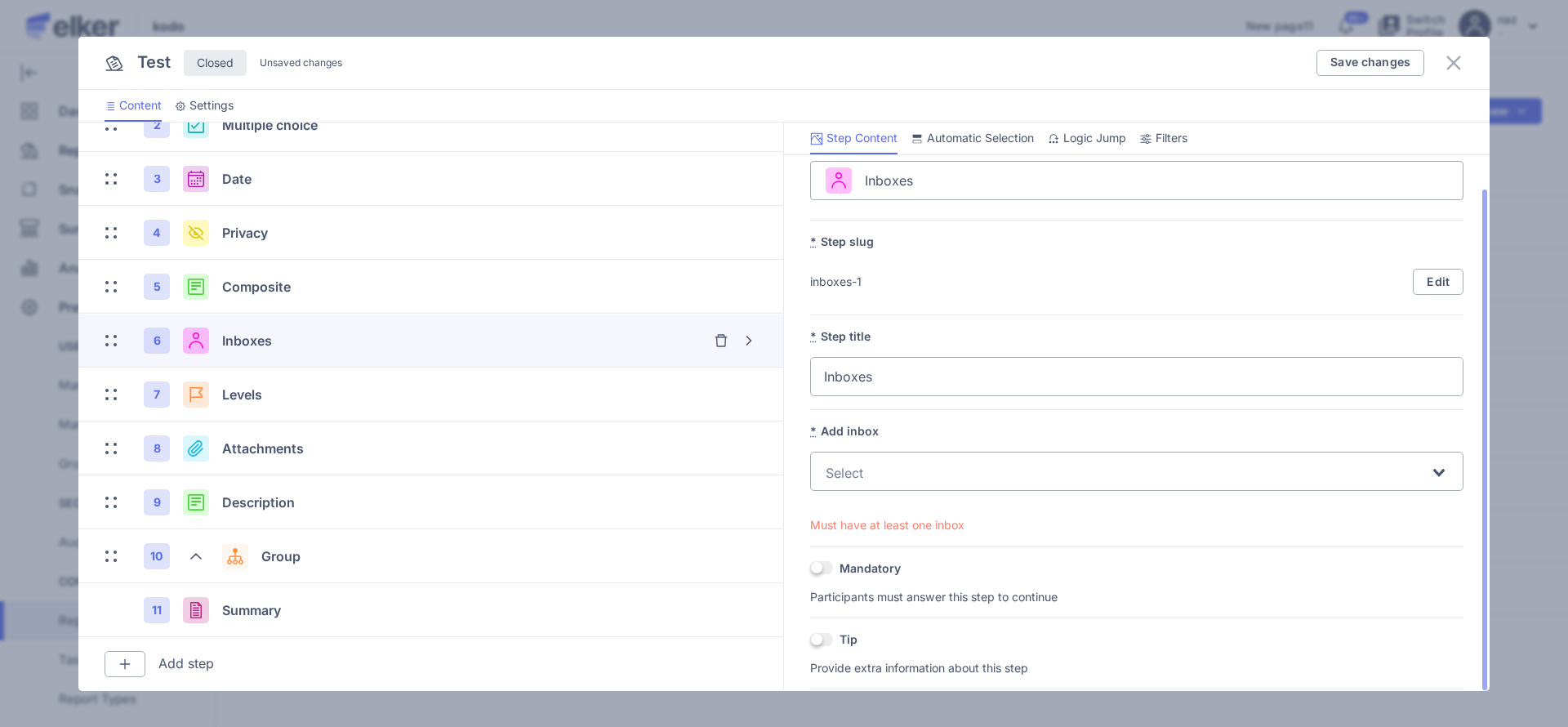 click 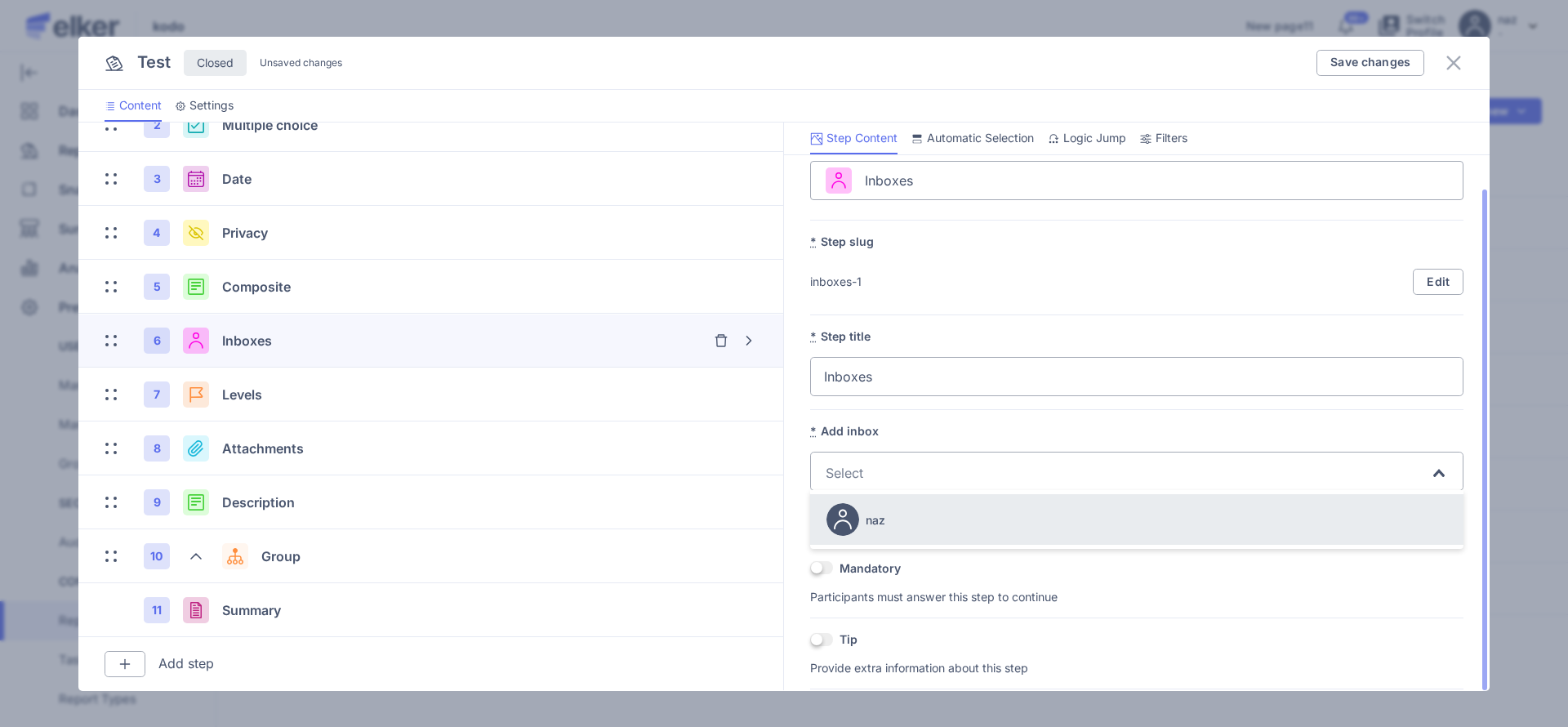 click at bounding box center (843, 520) 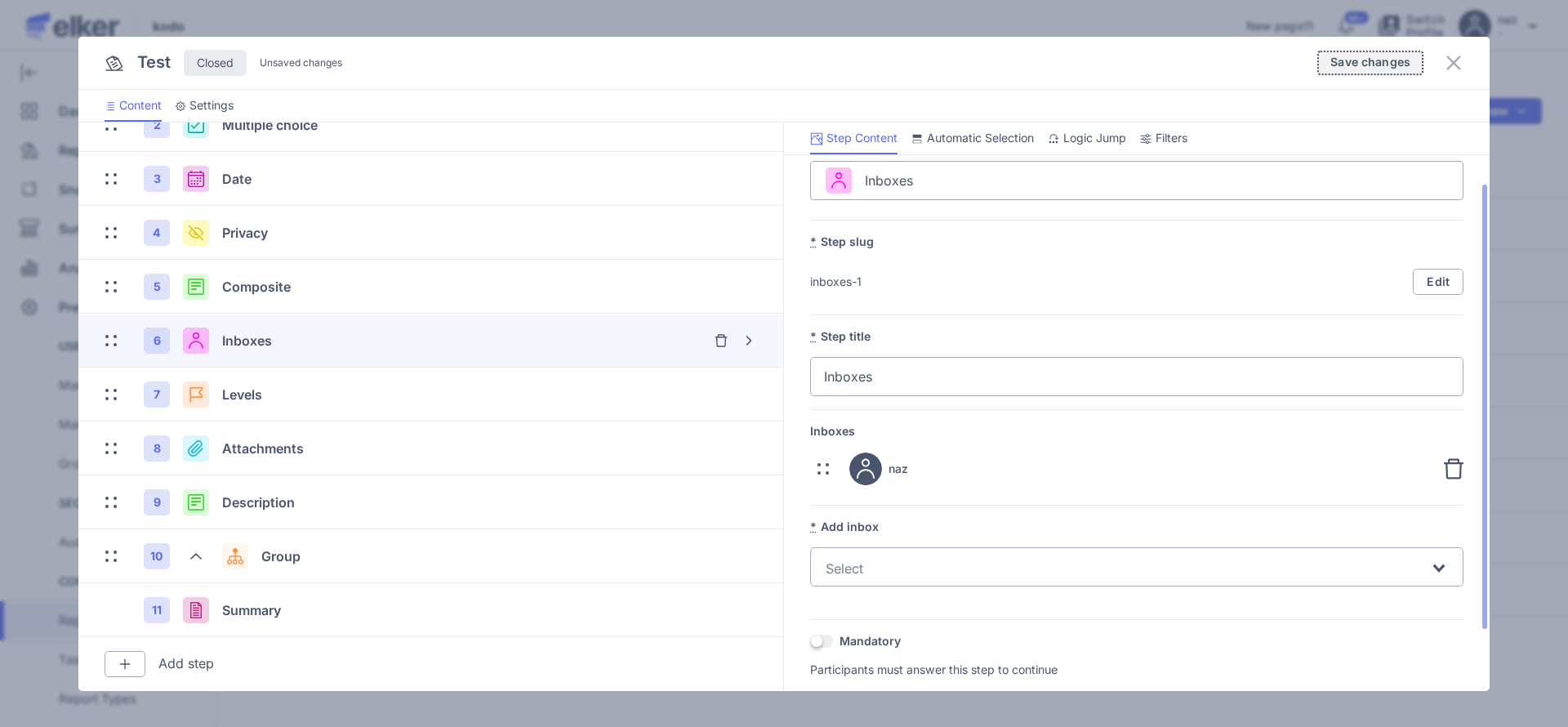 click on "Save changes" 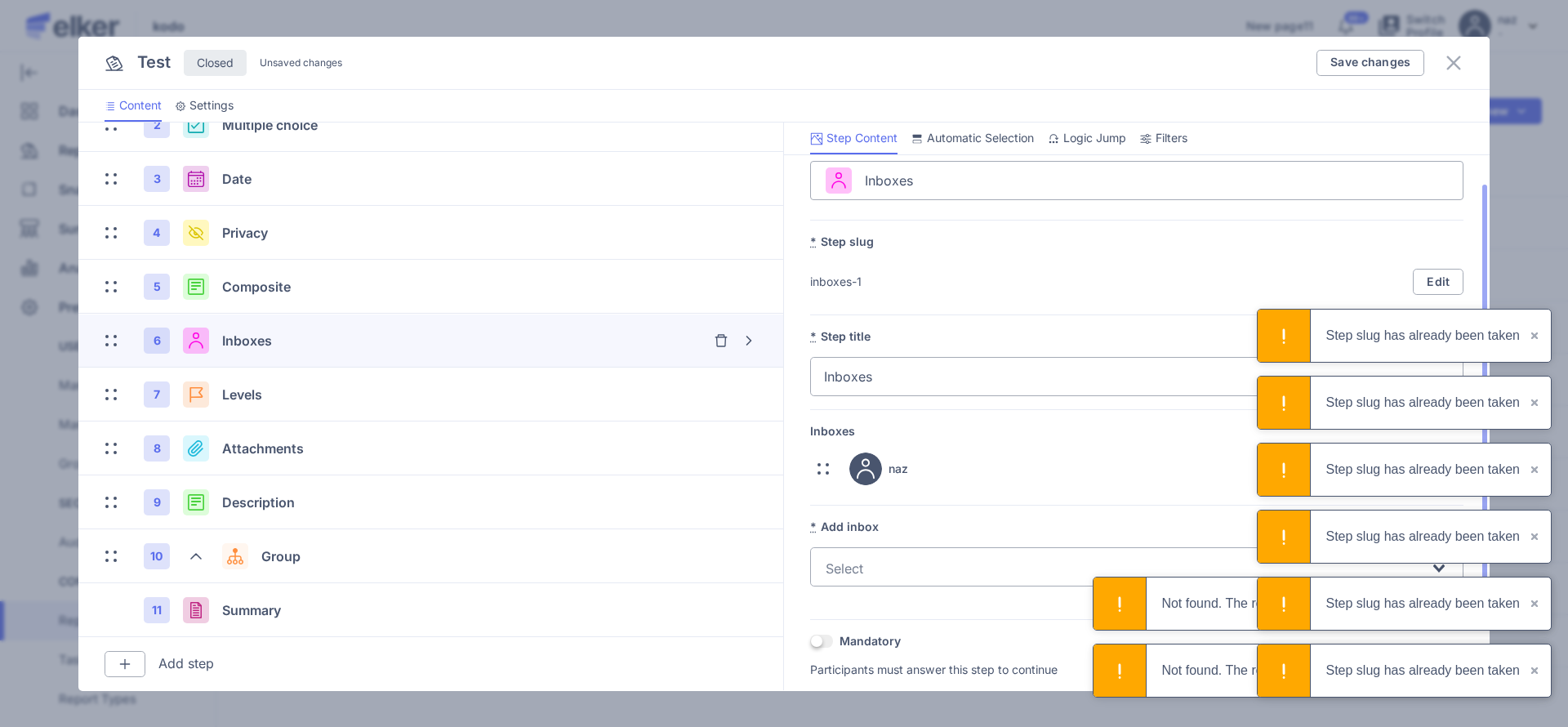 click on "×" at bounding box center (1535, 336) 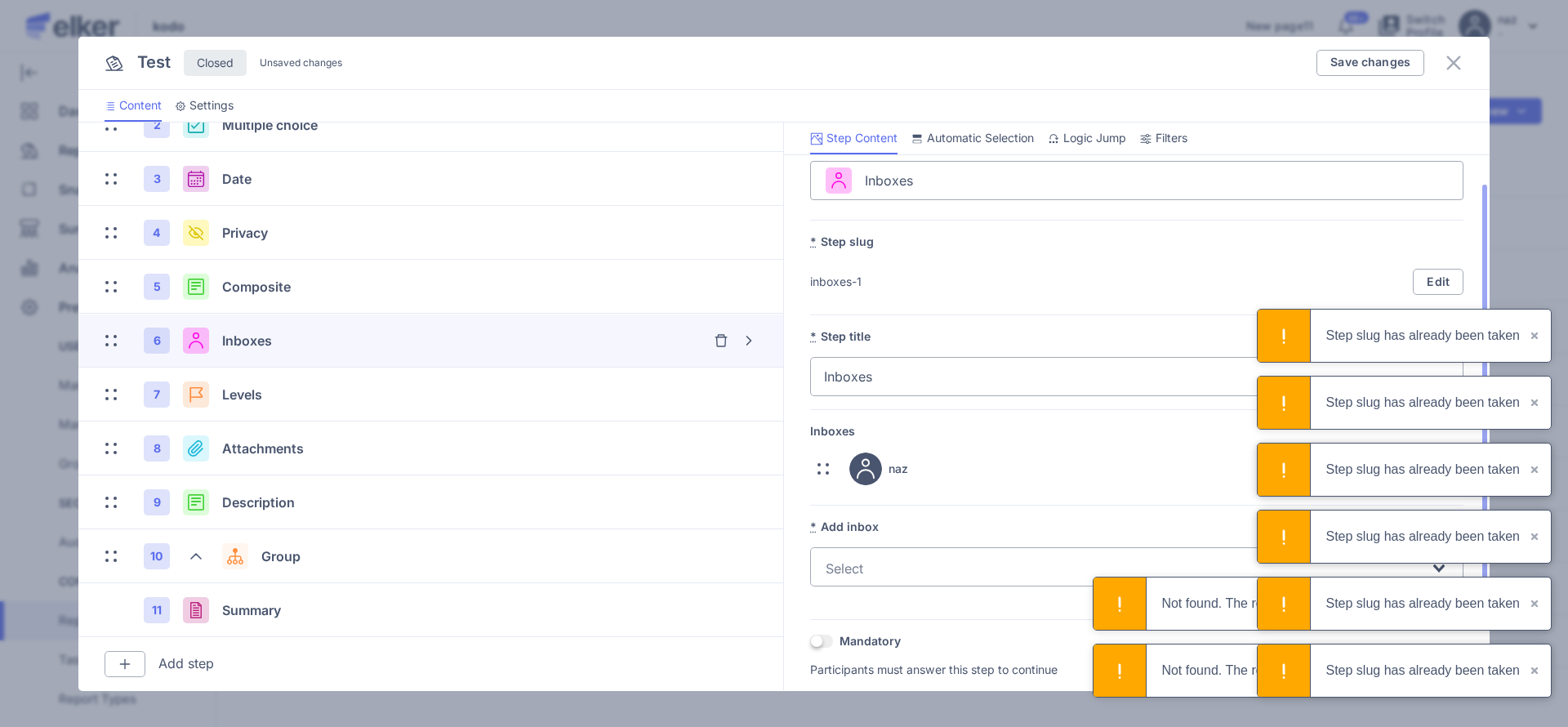 click on "×" at bounding box center (1535, 336) 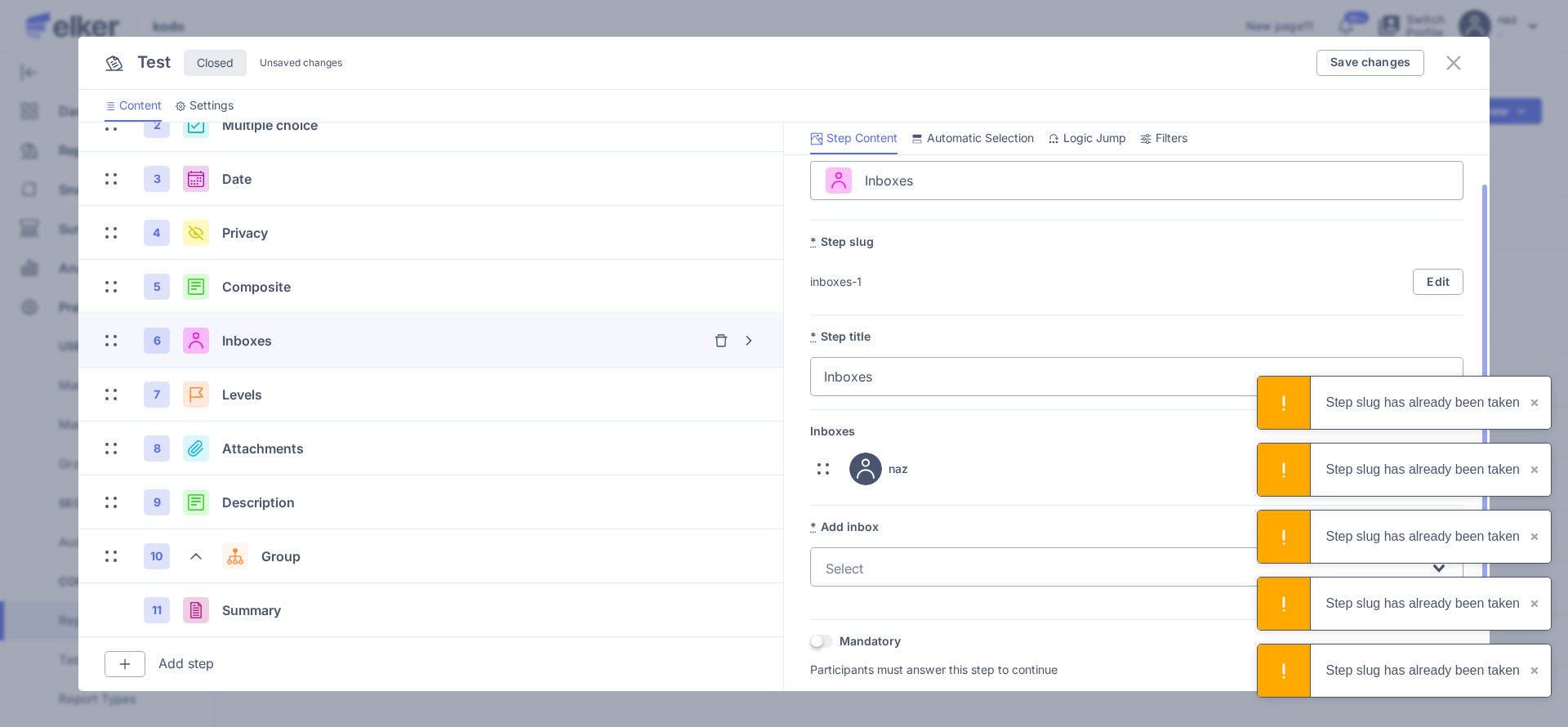 click on "×" at bounding box center (1535, 403) 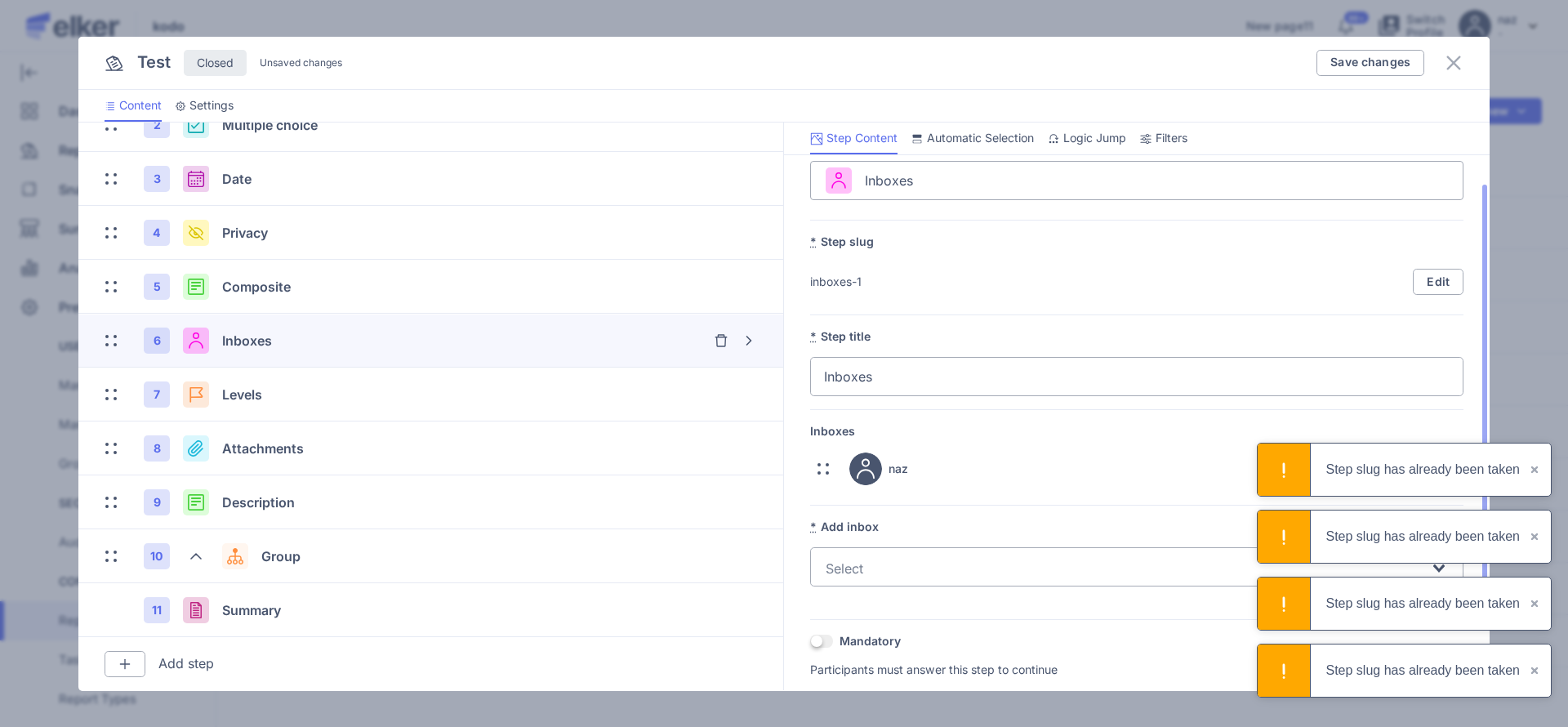 click on "×" at bounding box center [1535, 470] 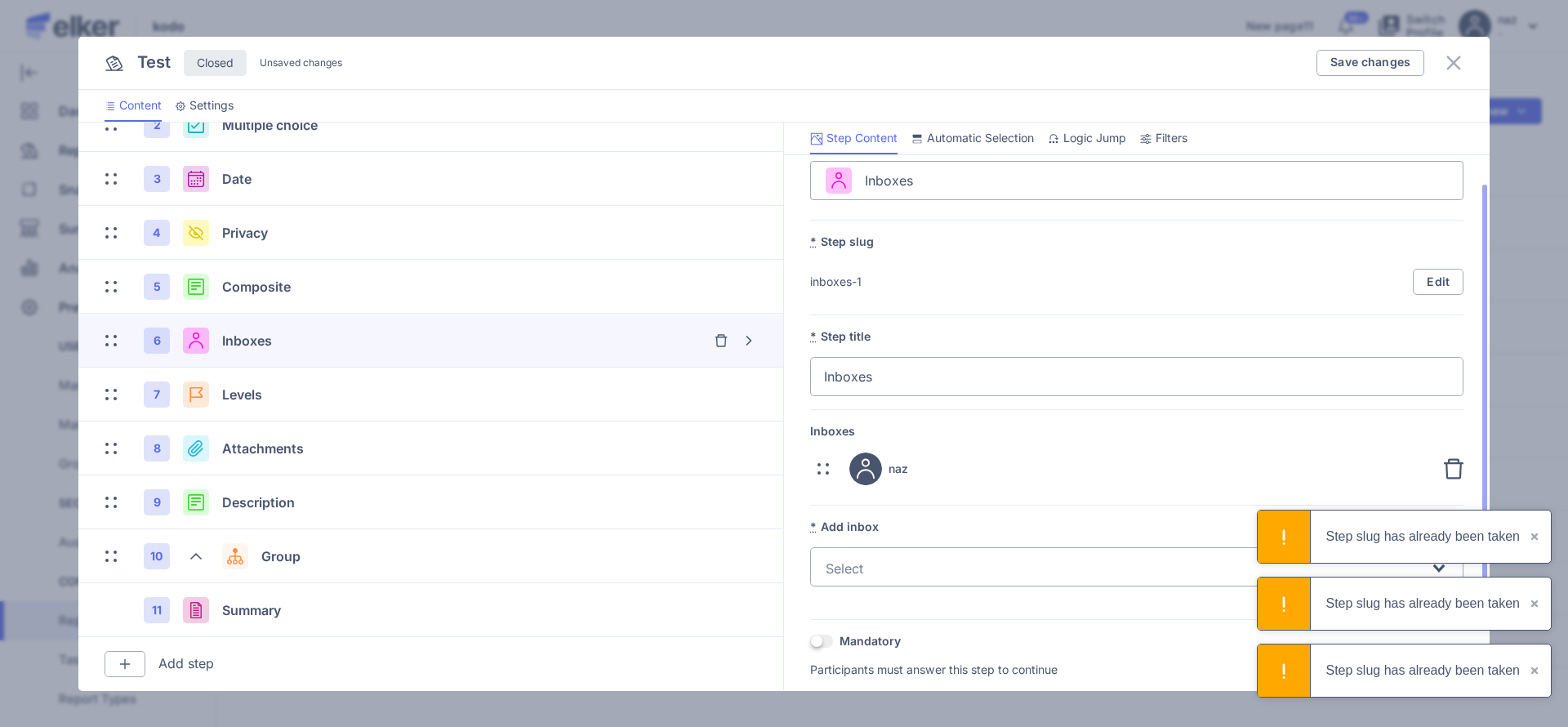 click on "×" at bounding box center [1535, 537] 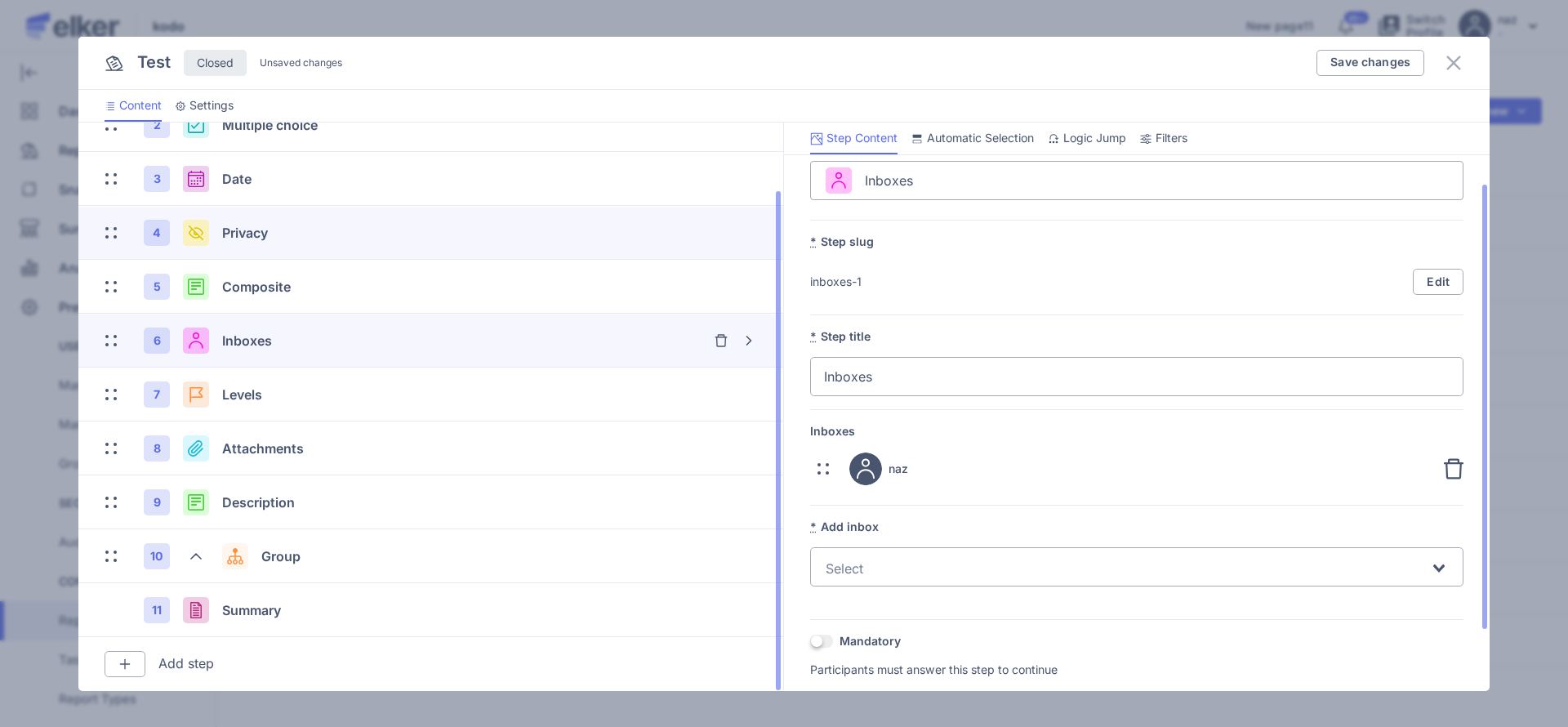 click on "4 Privacy" at bounding box center [373, 233] 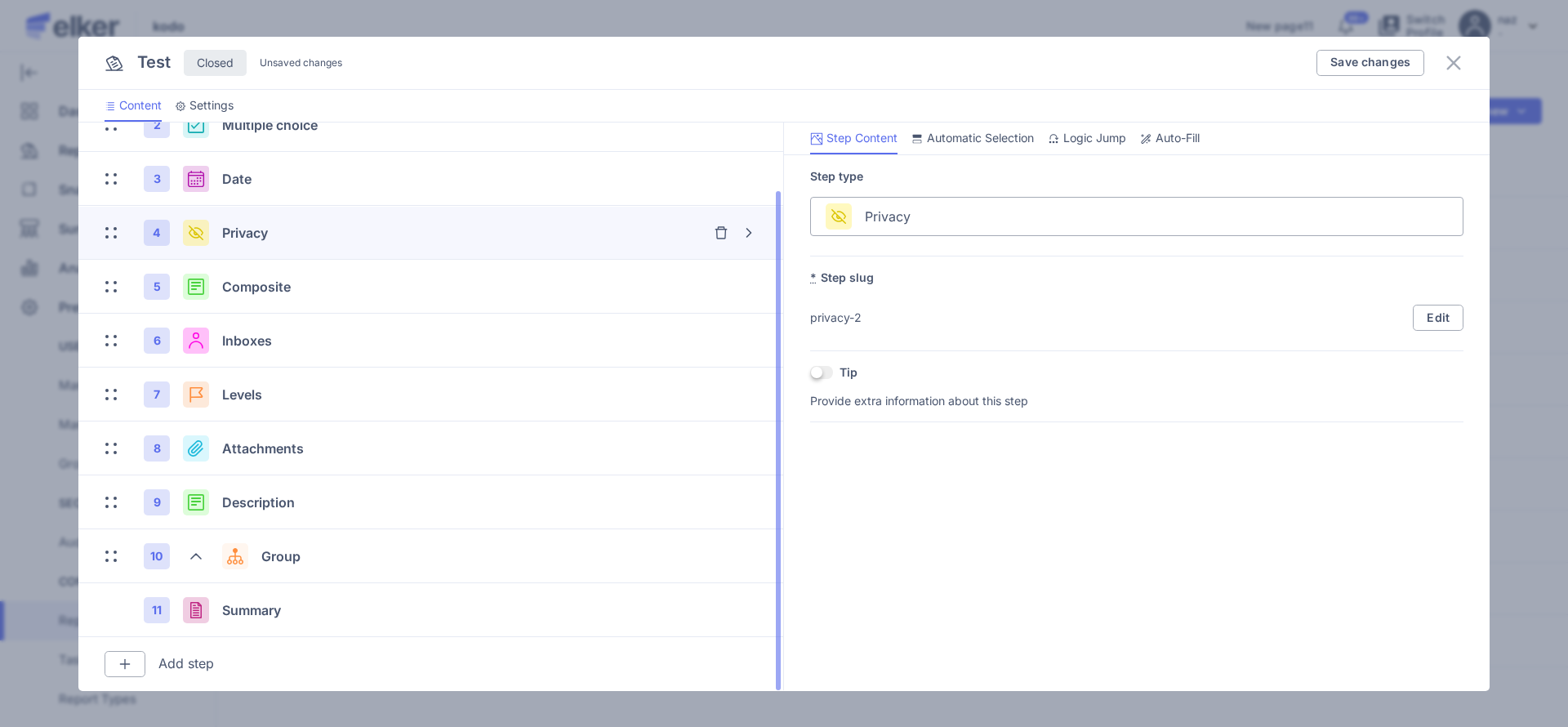 scroll, scrollTop: 0, scrollLeft: 0, axis: both 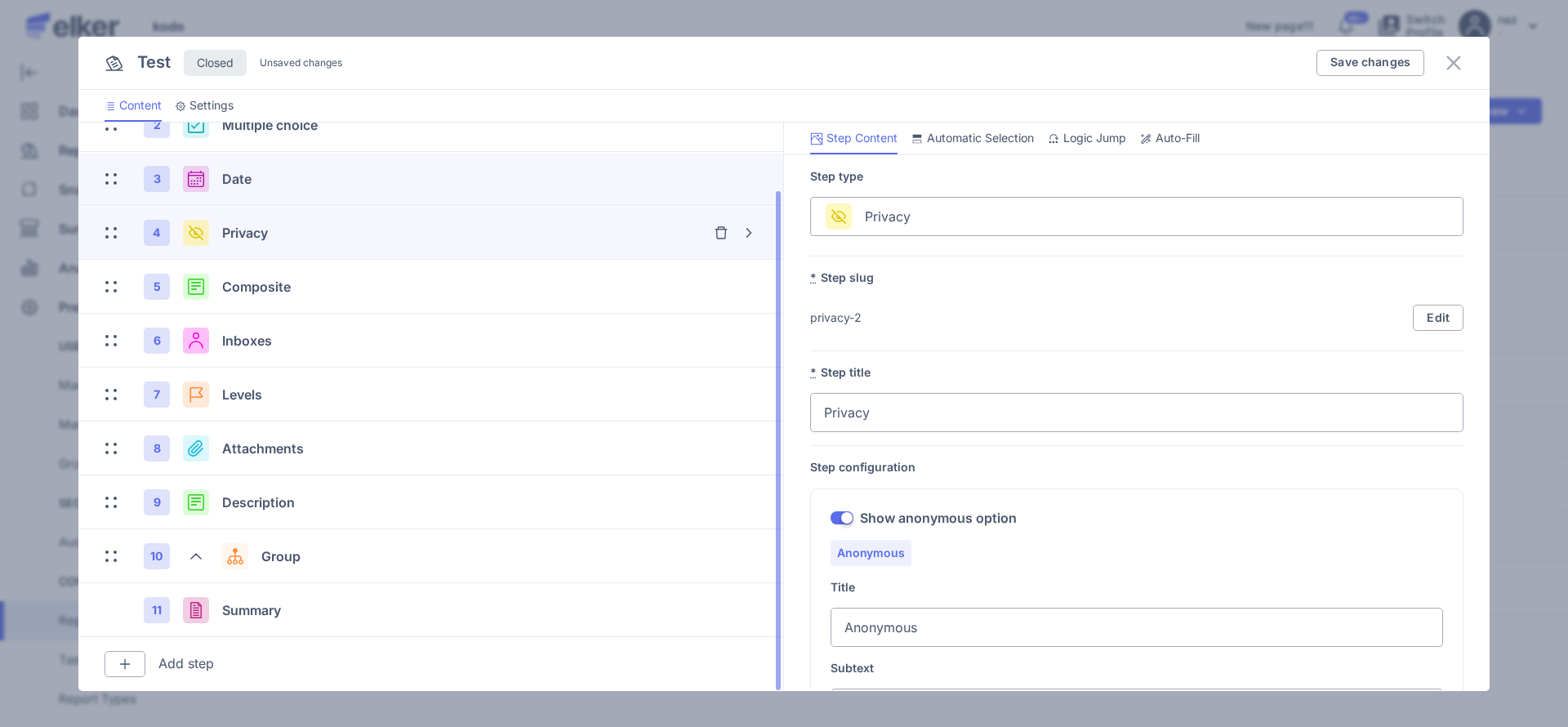 click on "Date" at bounding box center (394, 179) 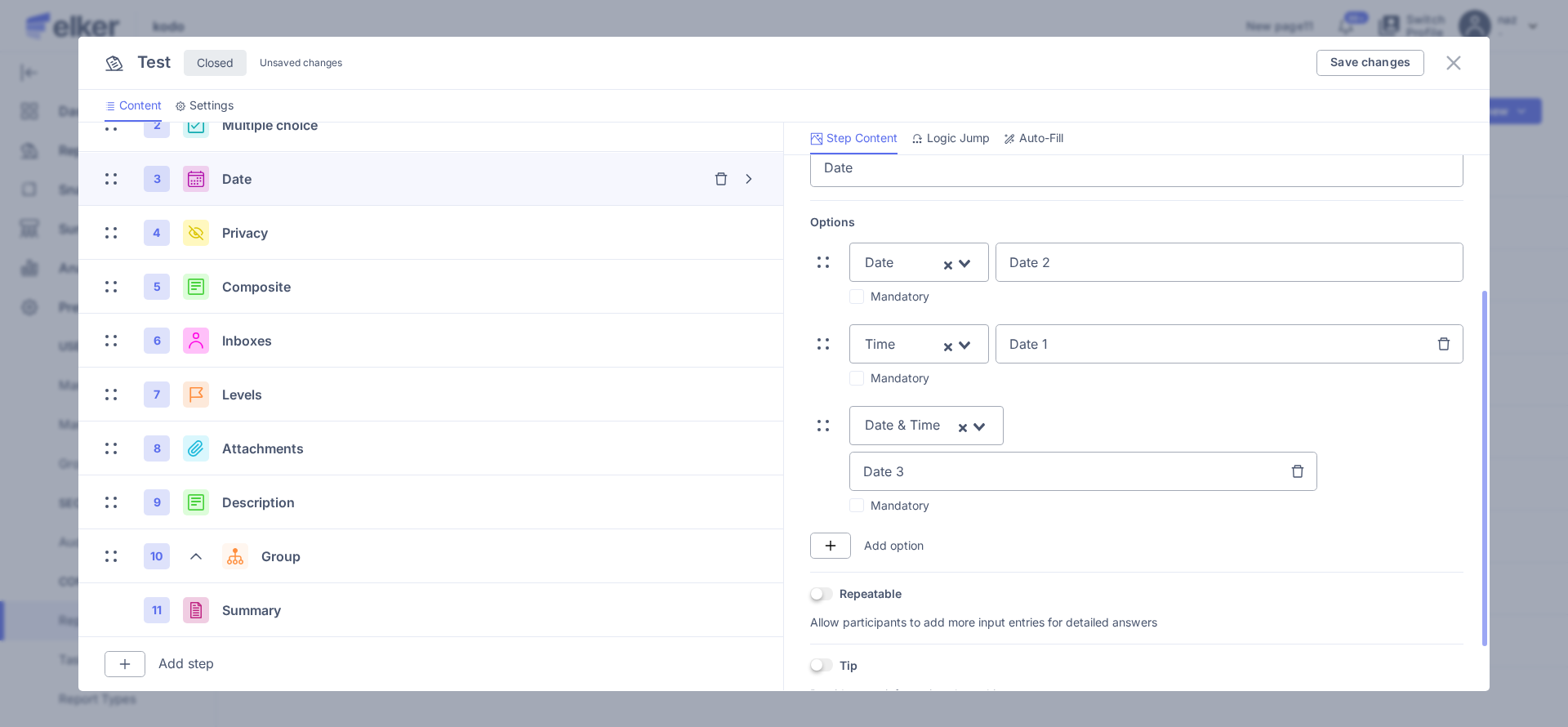 scroll, scrollTop: 270, scrollLeft: 0, axis: vertical 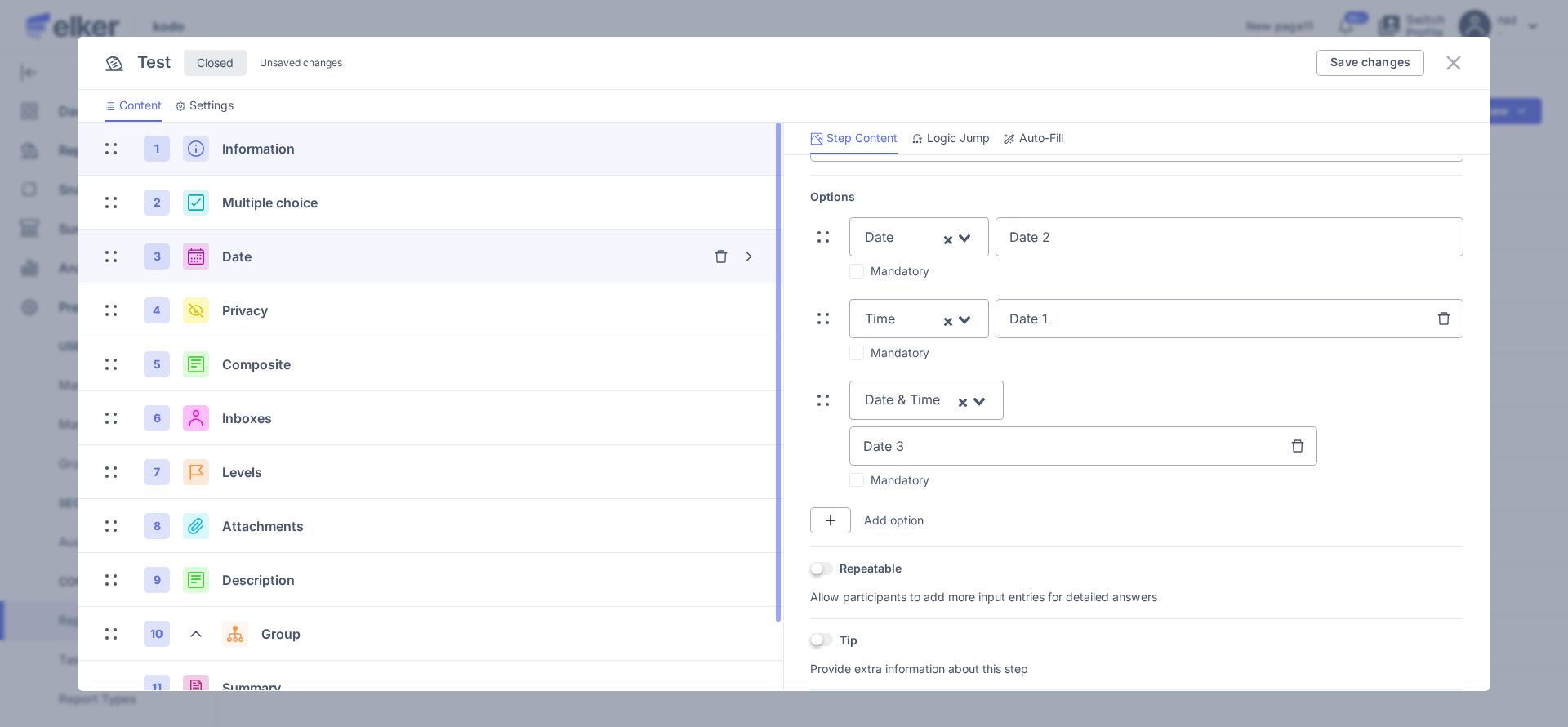 click on "1 Information" at bounding box center (430, 149) 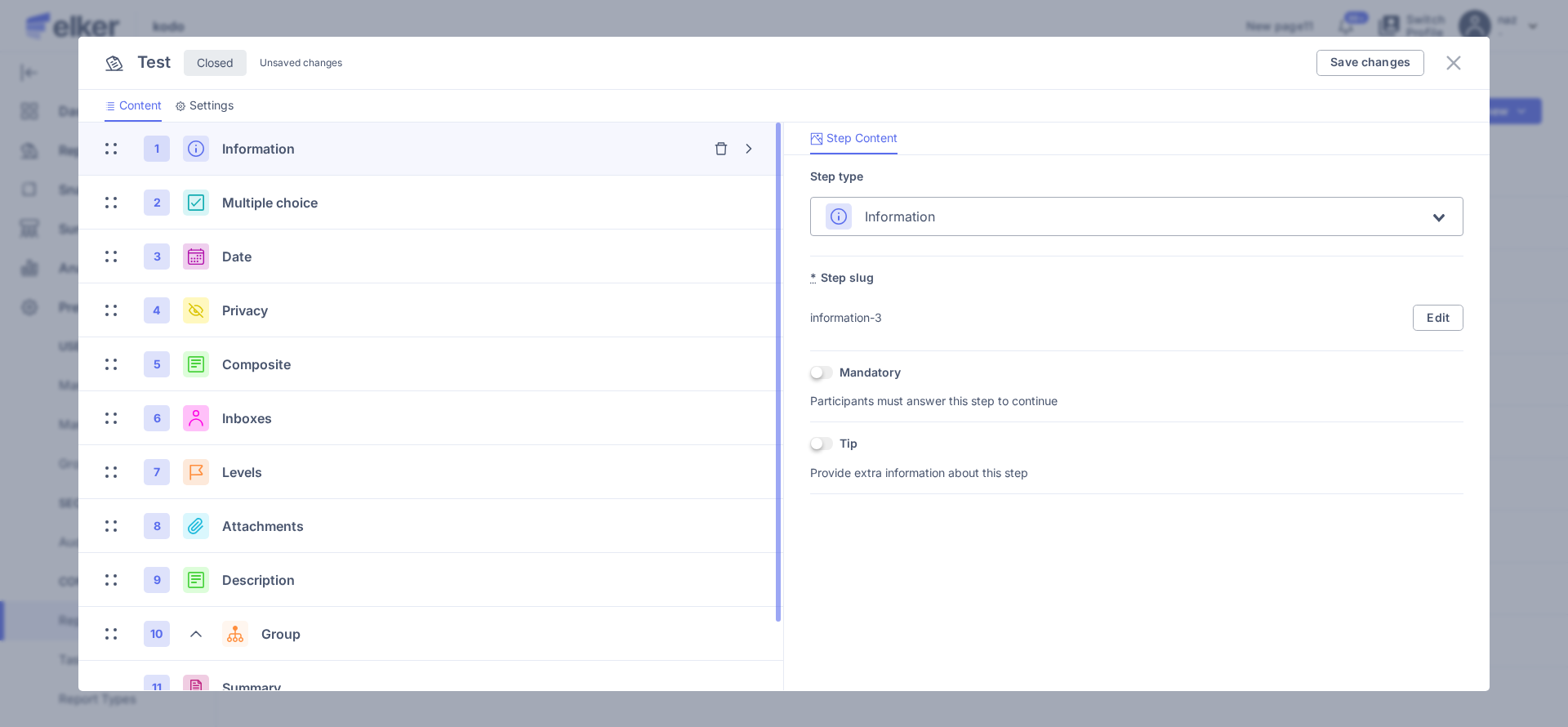 scroll, scrollTop: 0, scrollLeft: 0, axis: both 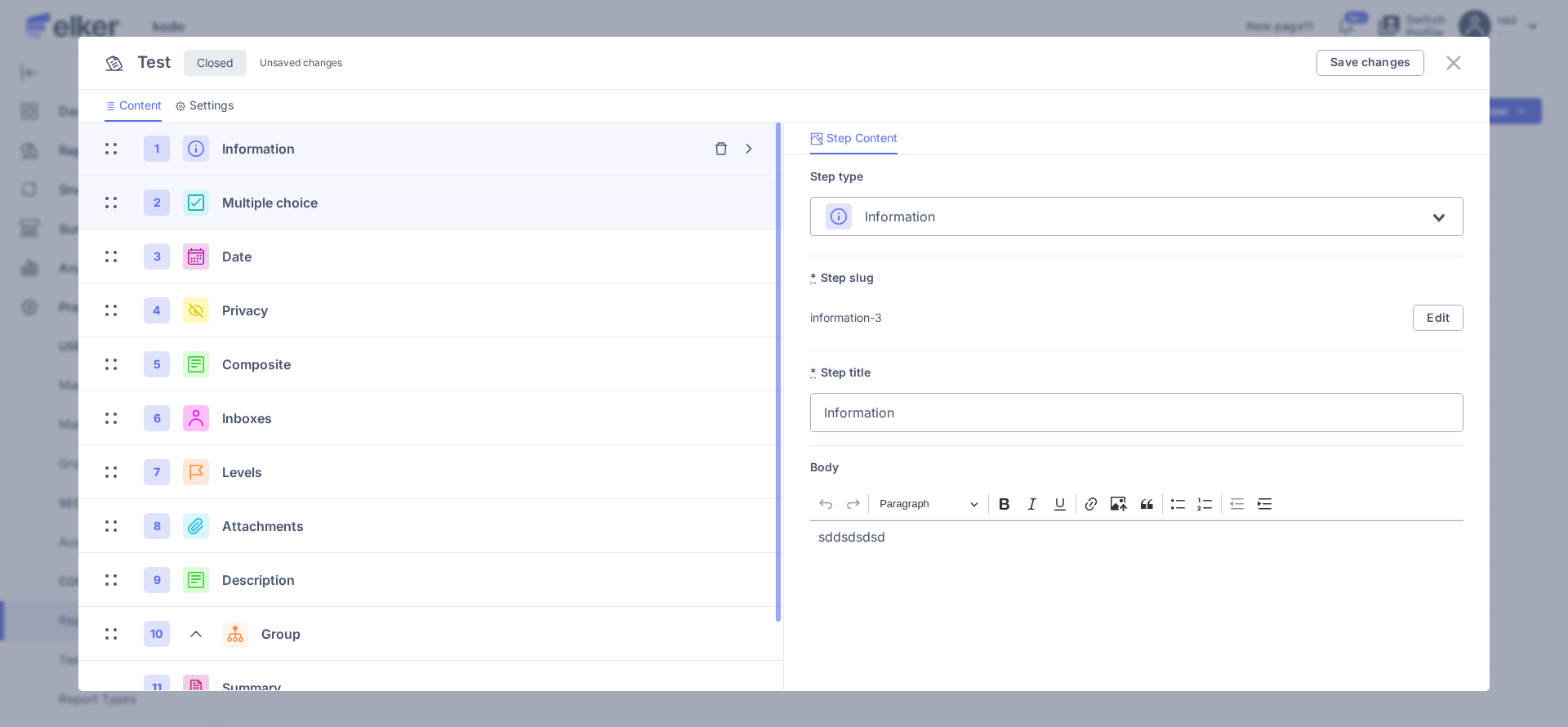 click on "Multiple choice" at bounding box center (270, 203) 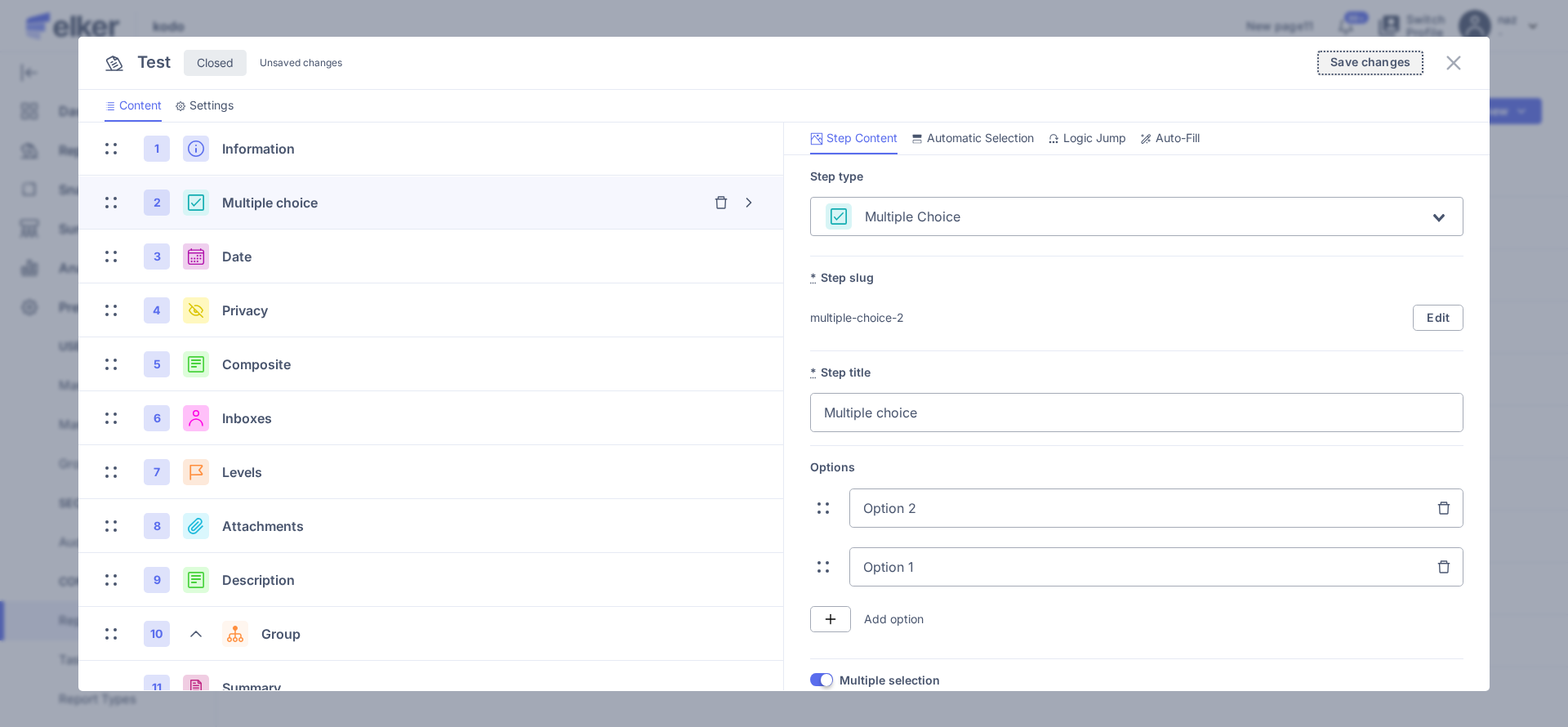 click on "Save changes" at bounding box center [1370, 63] 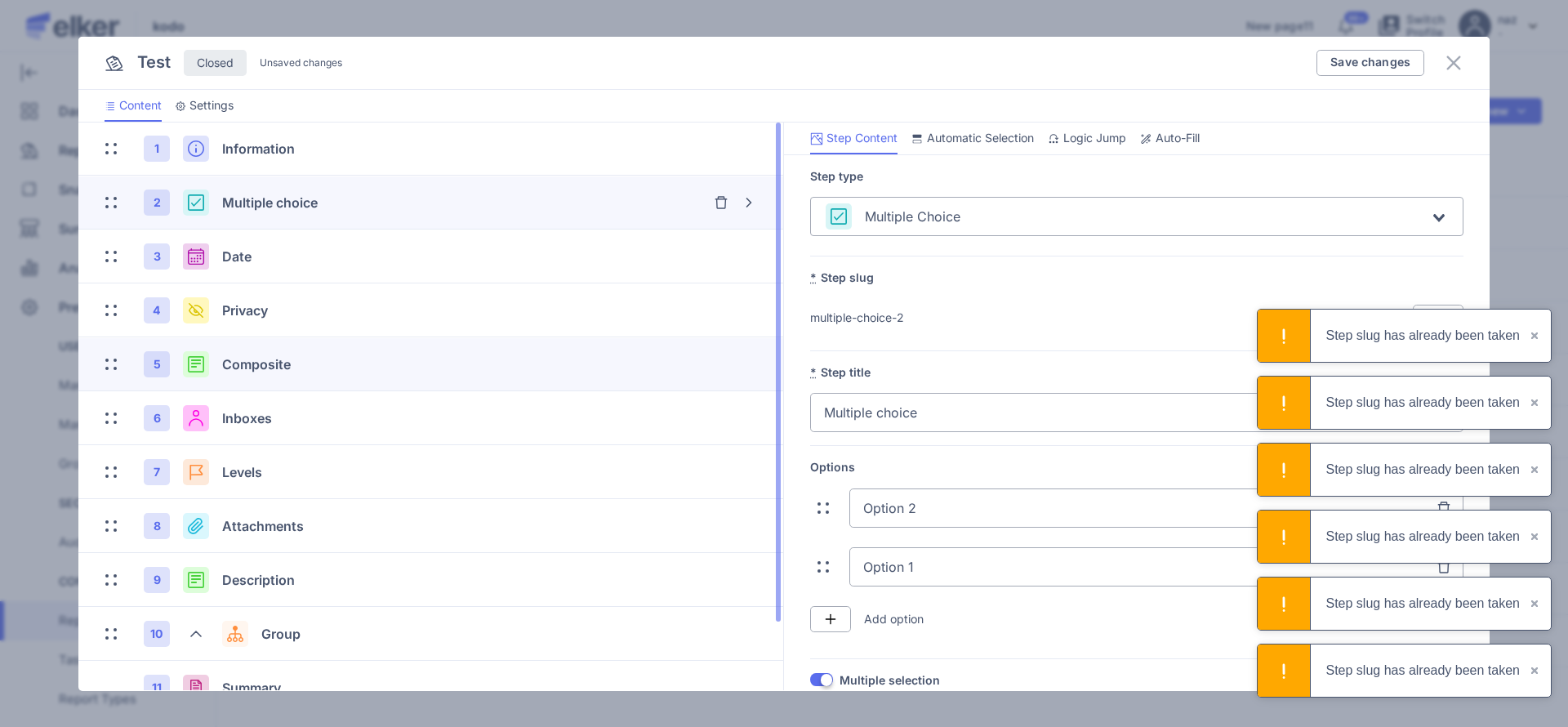 scroll, scrollTop: 78, scrollLeft: 0, axis: vertical 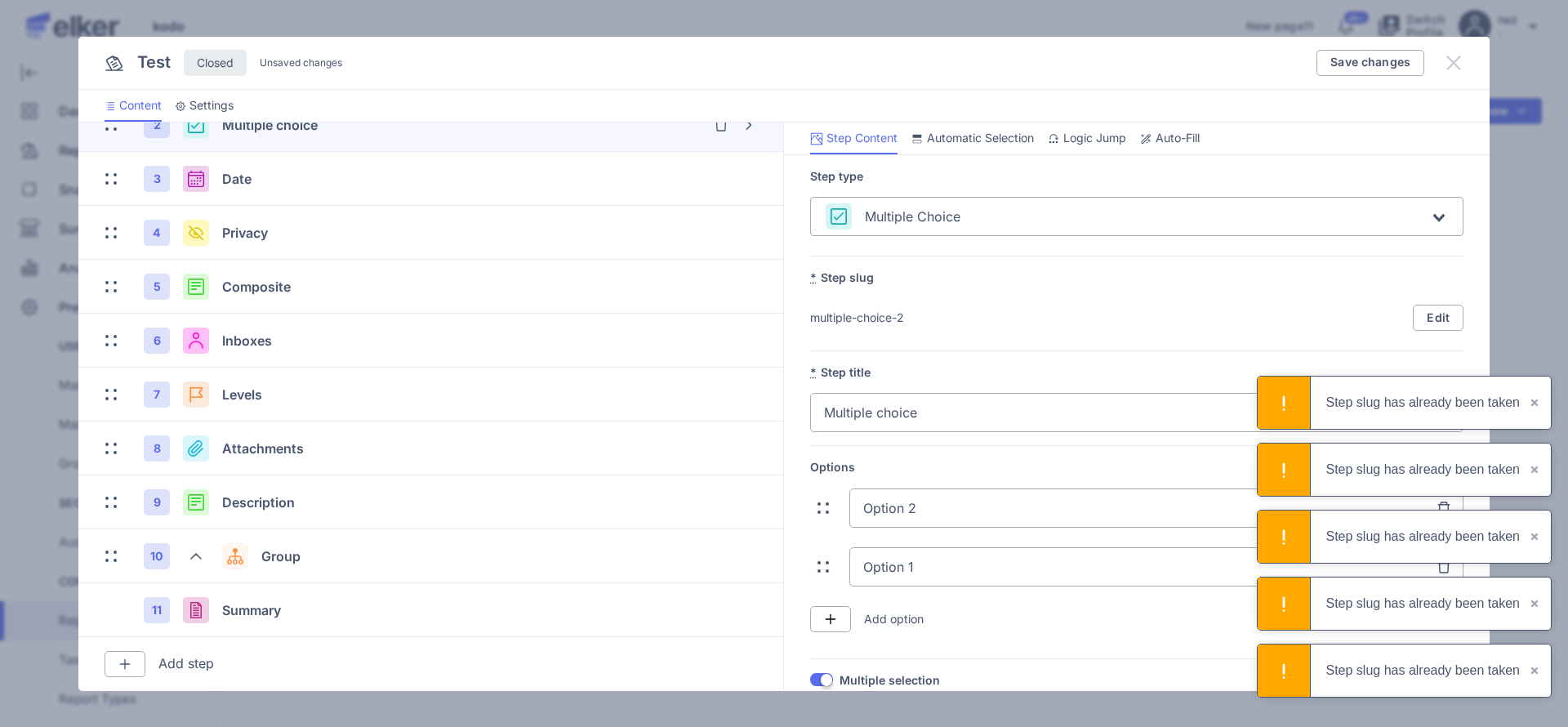 click 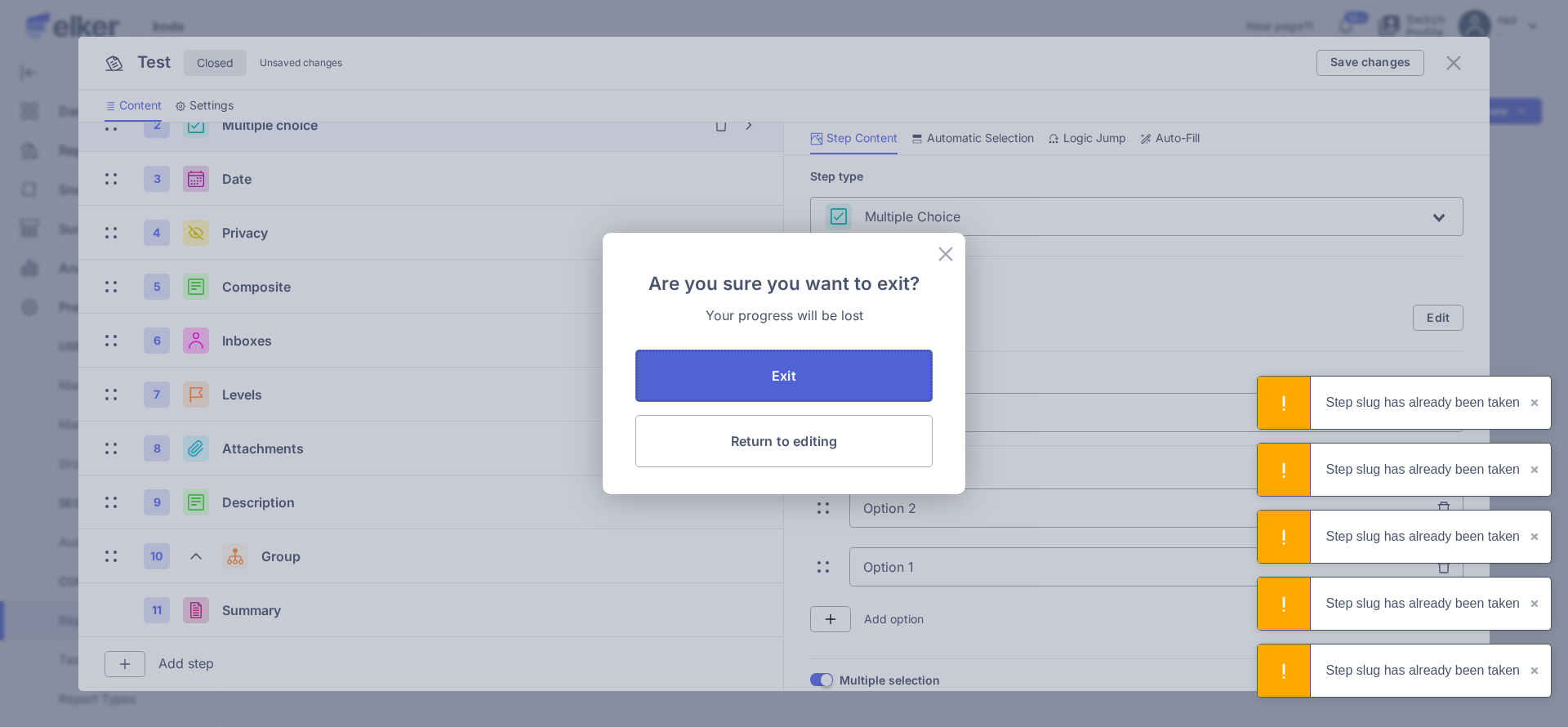 click on "Exit" 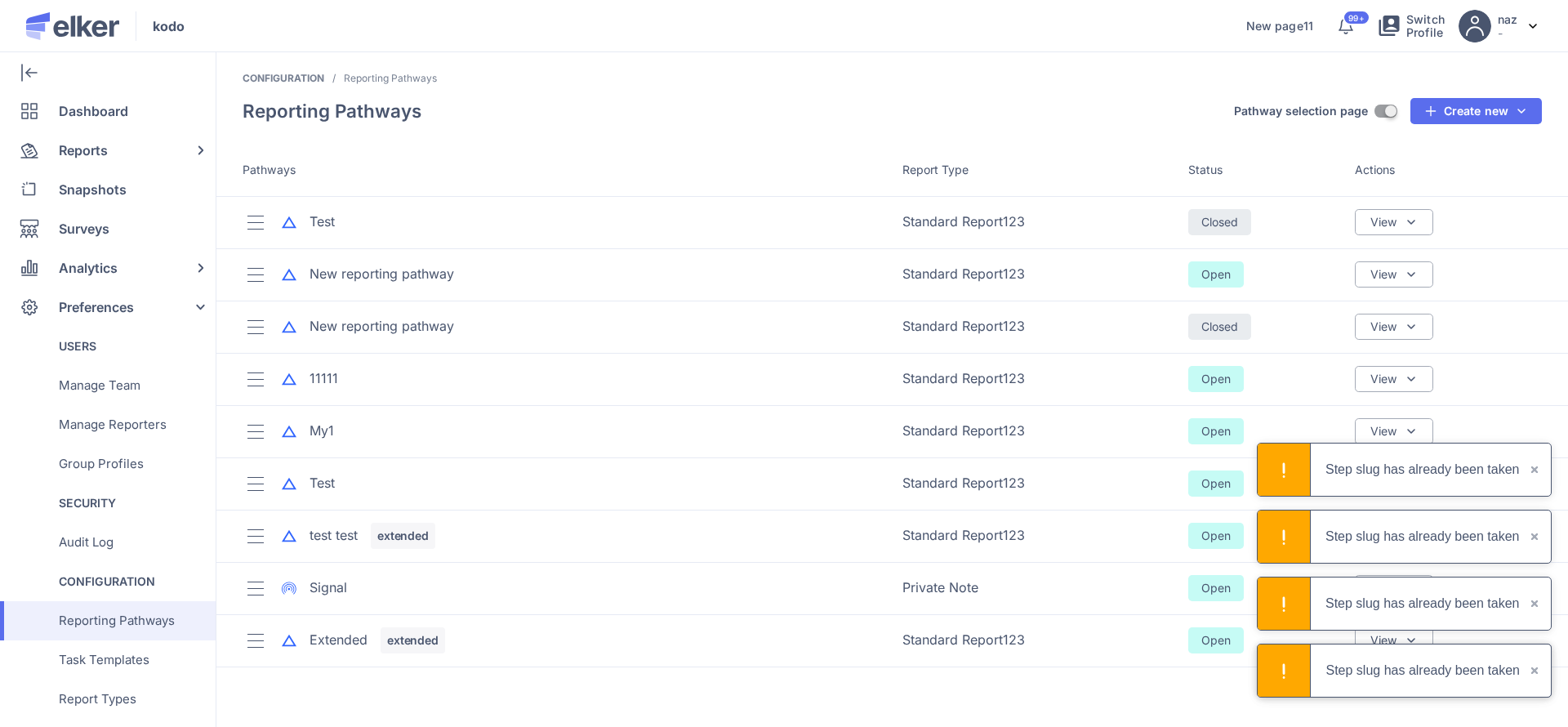 click on "View Edit Pathway Sharing & Visibility Export Pathway to JSON" 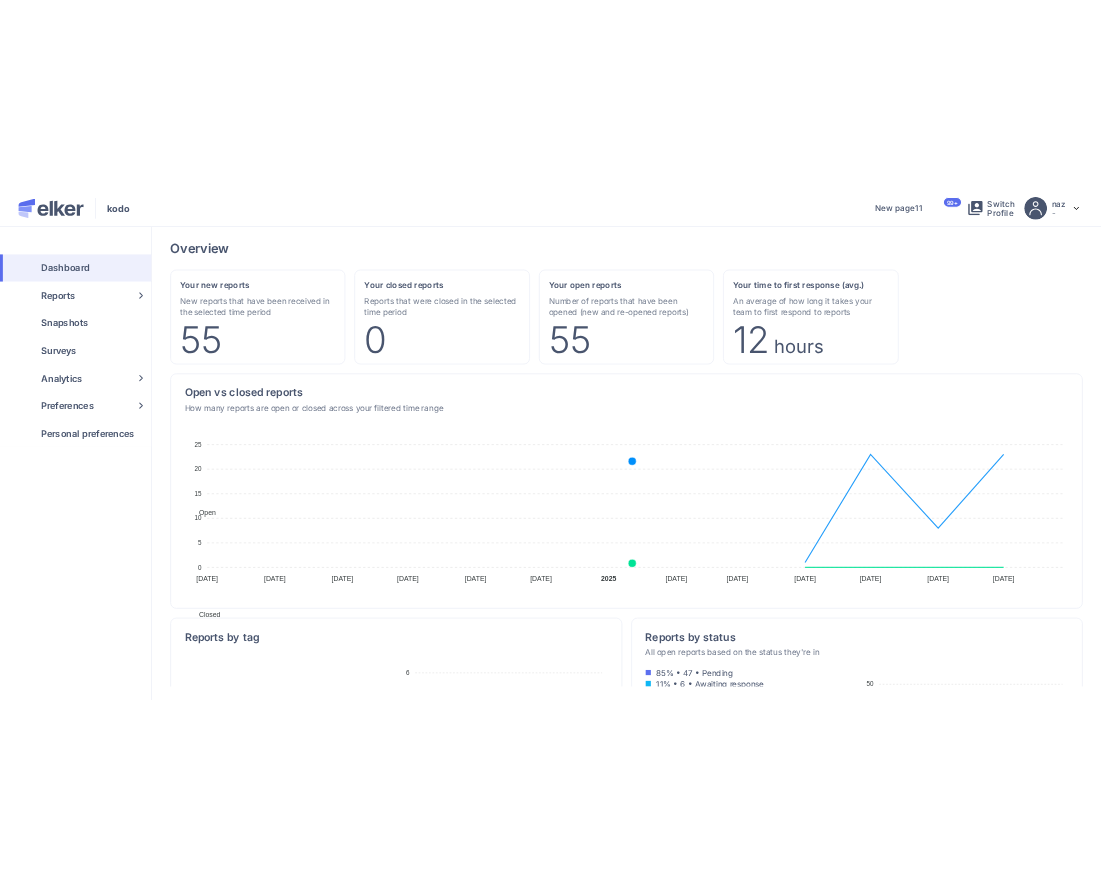 scroll, scrollTop: 0, scrollLeft: 0, axis: both 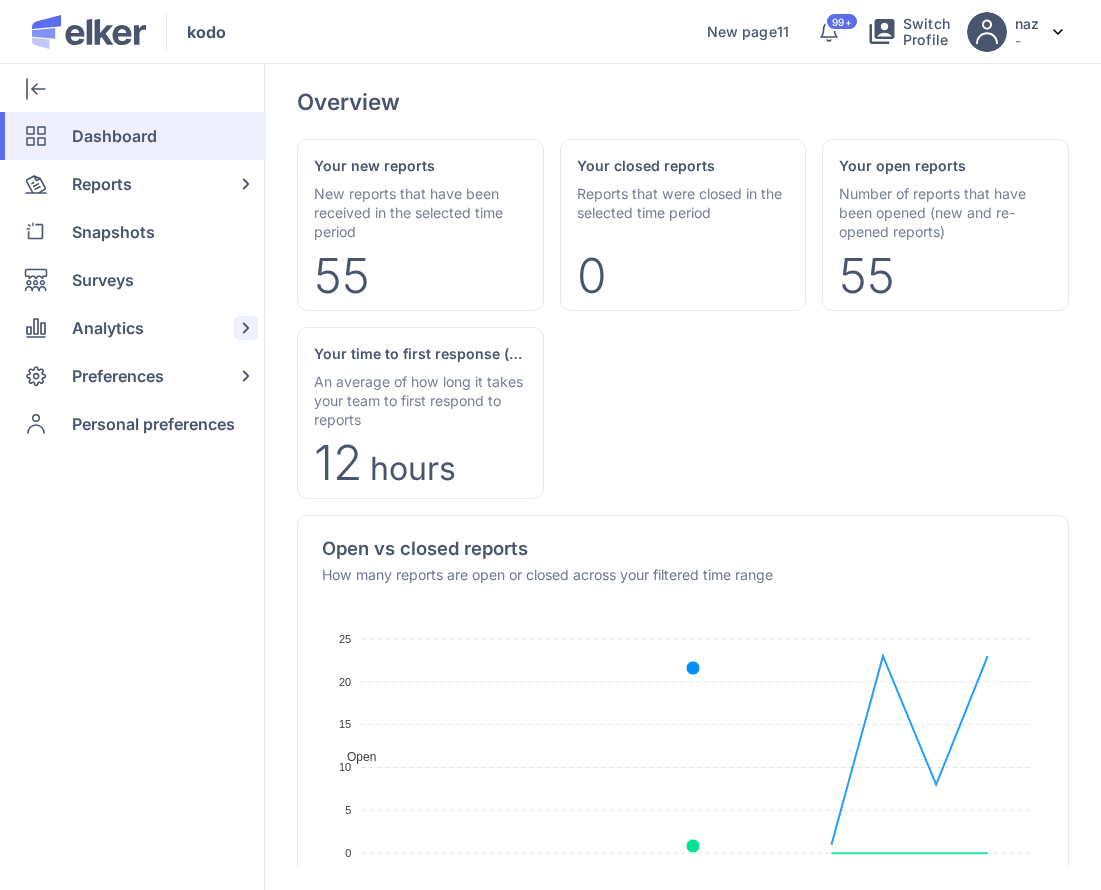click on "Analytics" at bounding box center [108, 328] 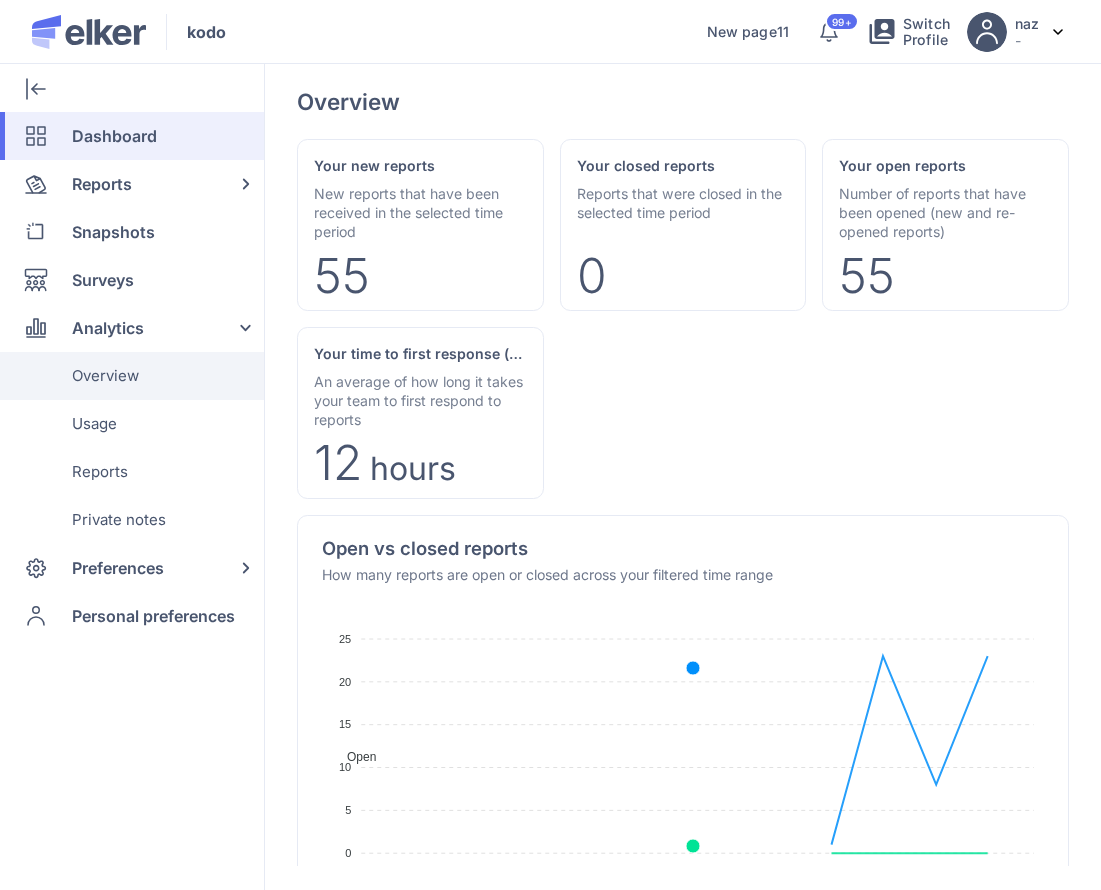 click on "Overview" at bounding box center (105, 376) 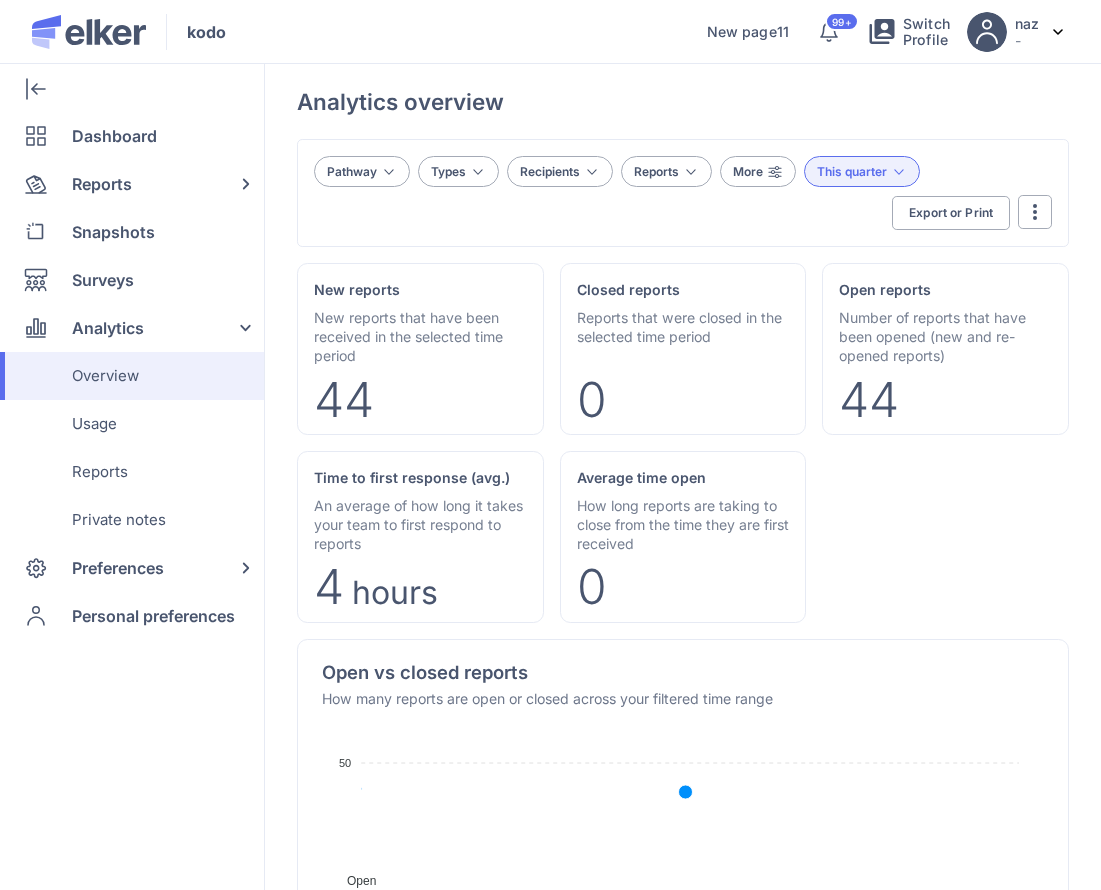 click on "Pathway Types Recipients Reports More This quarter Export or Print Export or print Title Description Select the charts to export or print. Select or deselect all New reports Closed reports Open reports Time to first response (avg.) Average time open Open vs closed reports Open reports by status Time to First Response (Range) Average time per status Reported level of priority Identity Disclosure Source of report Open reports per contact sgfgfdg Export or Print Unselected Attributes Hide" at bounding box center [683, 193] 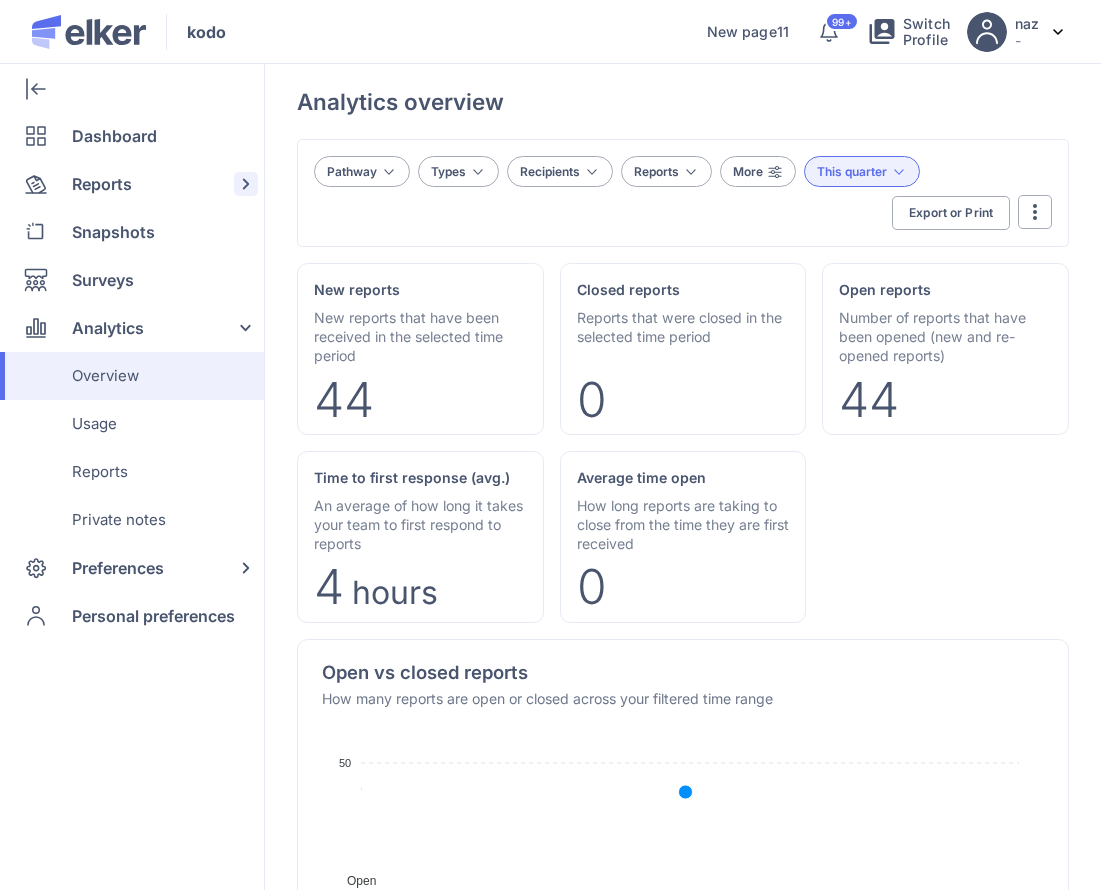 click on "Reports" at bounding box center [102, 184] 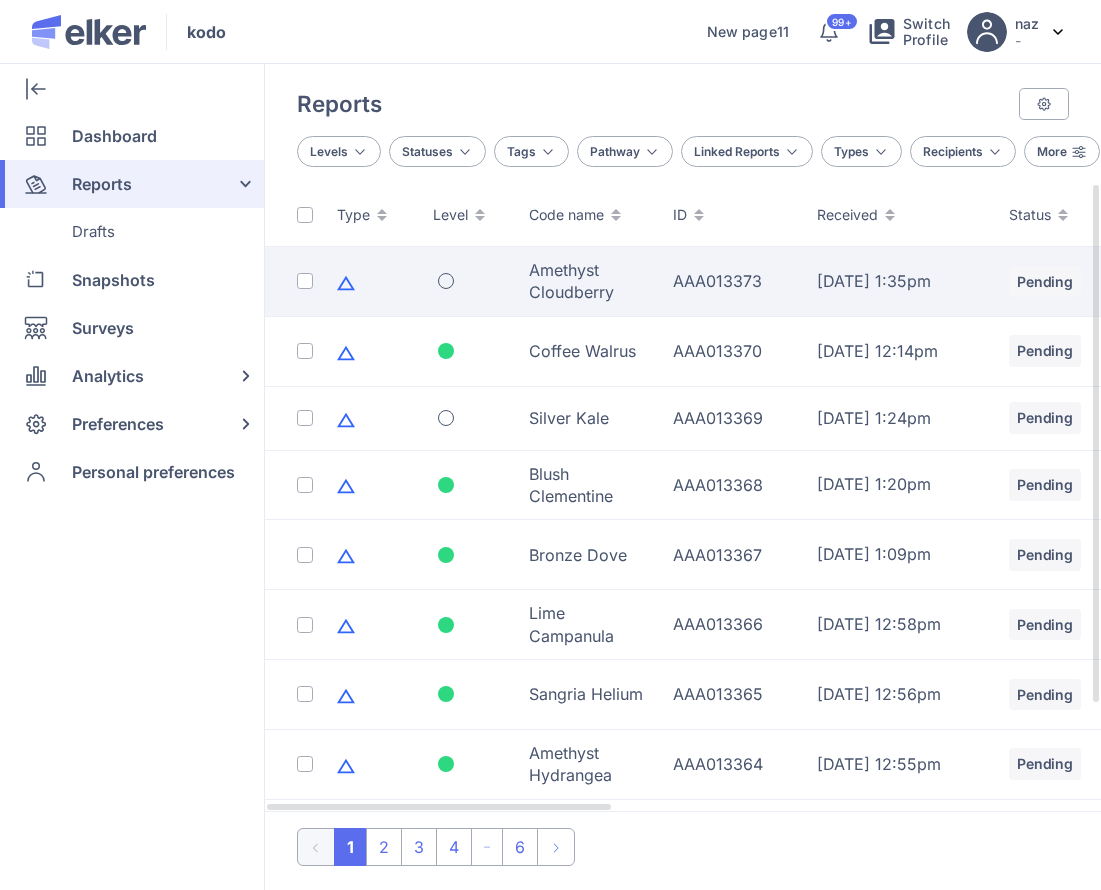 click on "Amethyst Cloudberry" 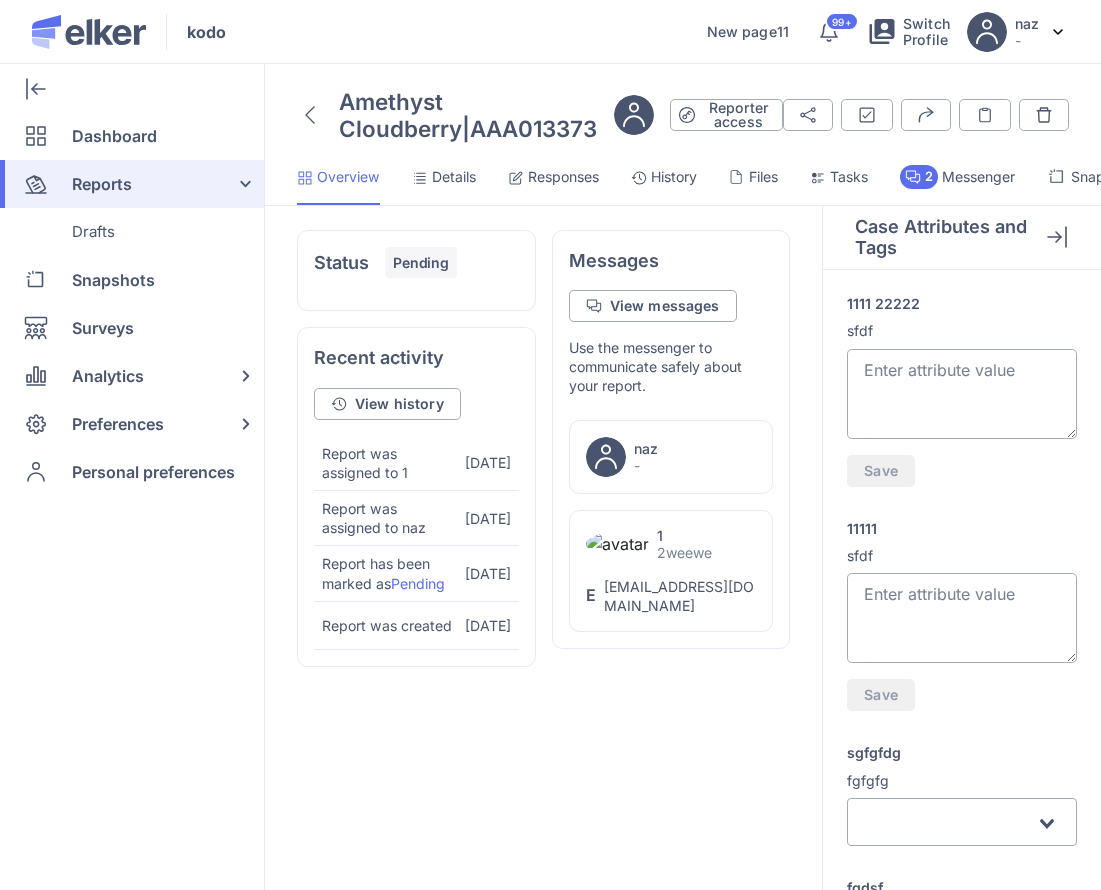 click on "Details" at bounding box center [454, 177] 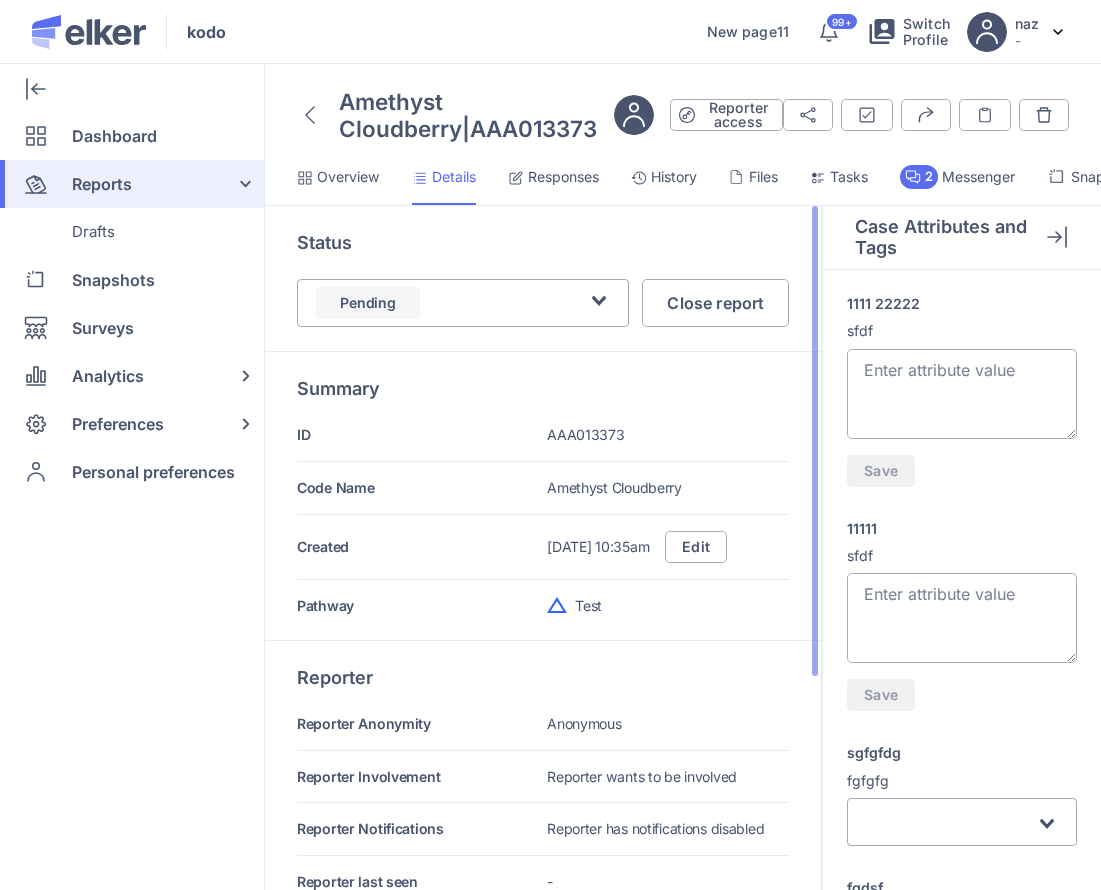 scroll, scrollTop: 339, scrollLeft: 0, axis: vertical 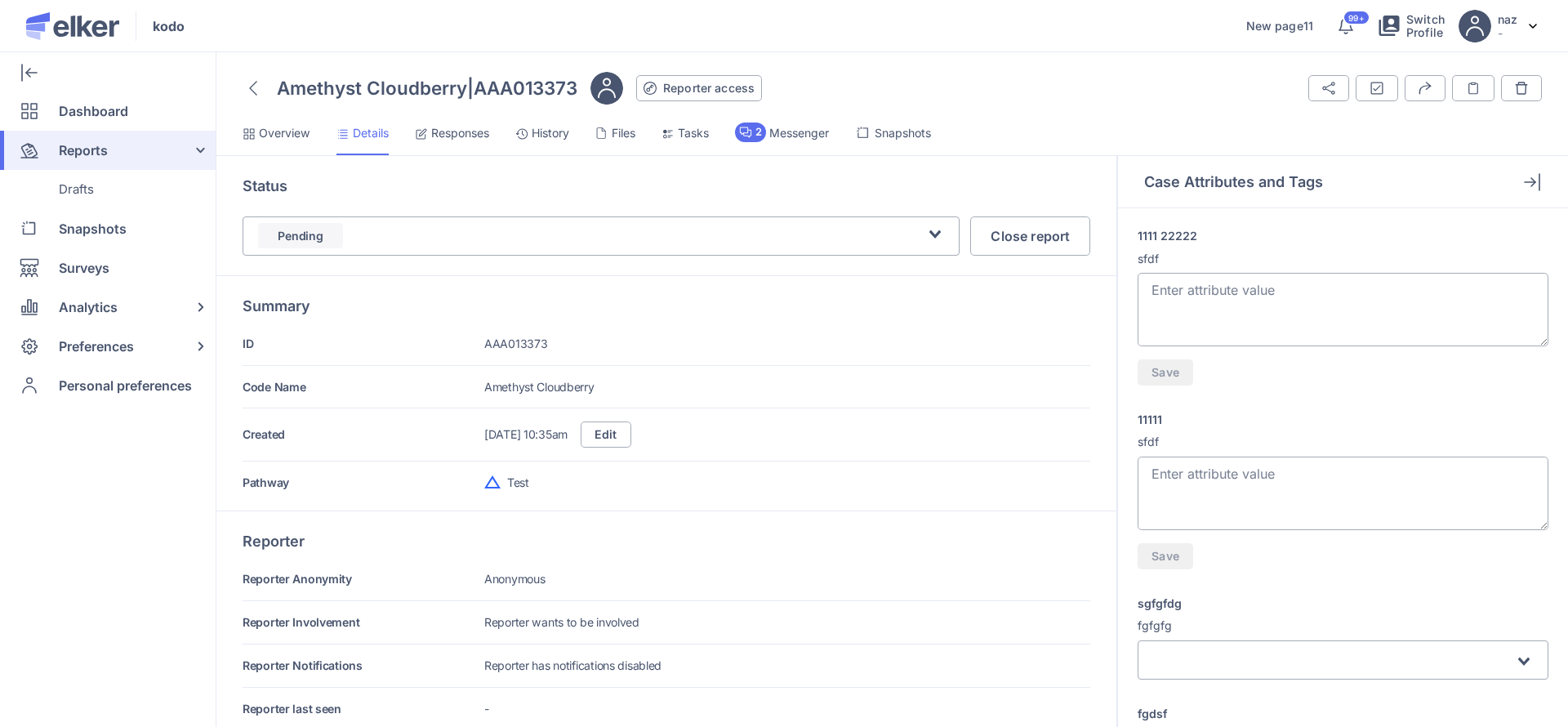 click on "Responses" at bounding box center [460, 133] 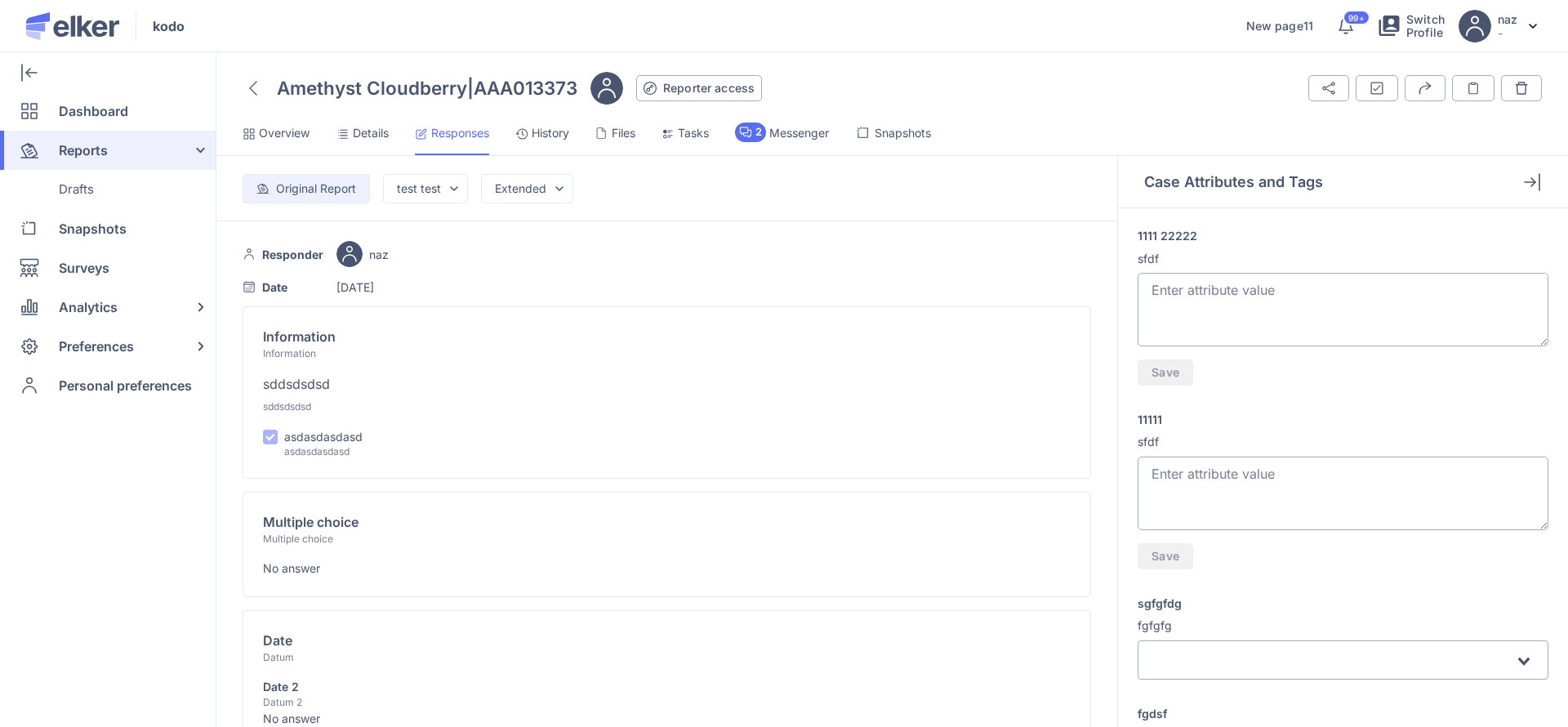 click on "Overview" at bounding box center [284, 133] 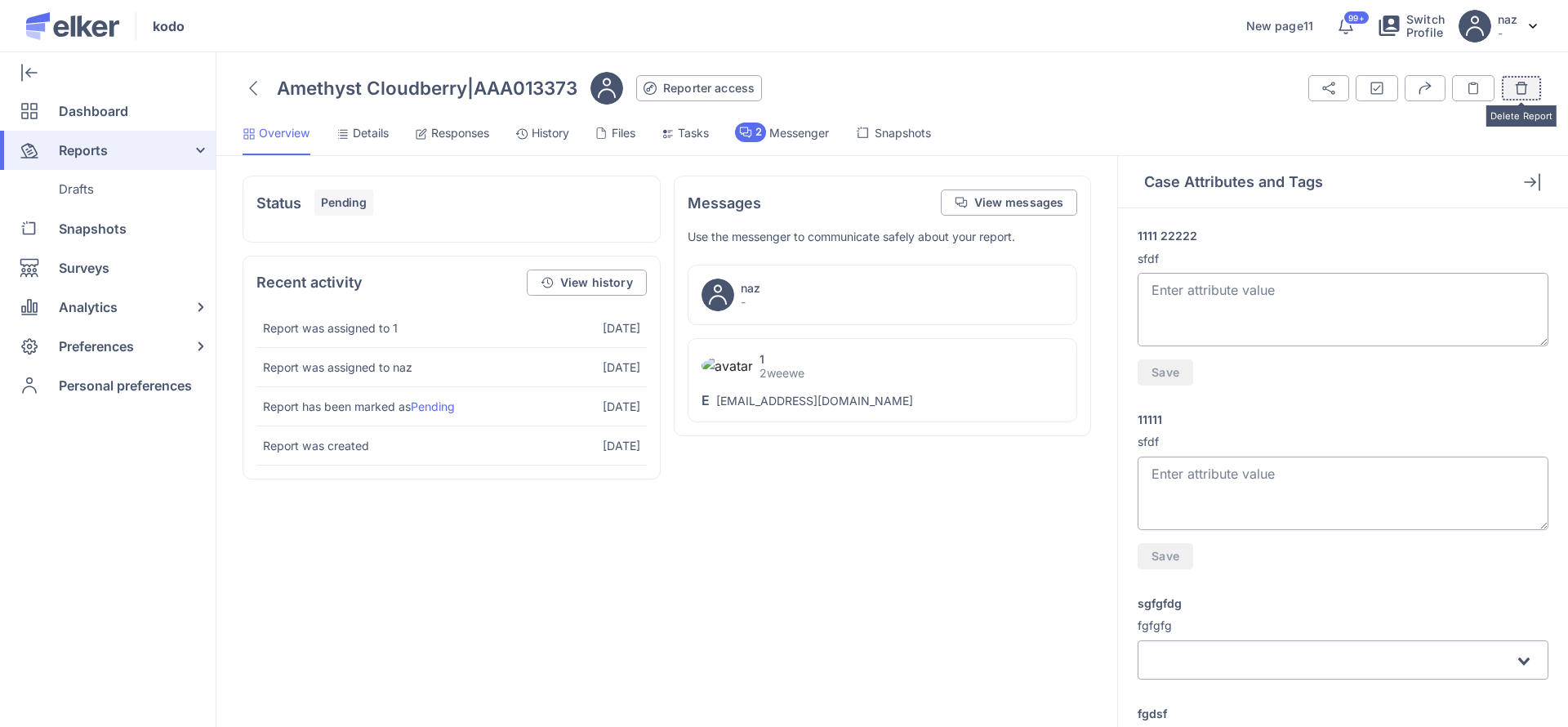 click on "Delete Report" at bounding box center (1521, 88) 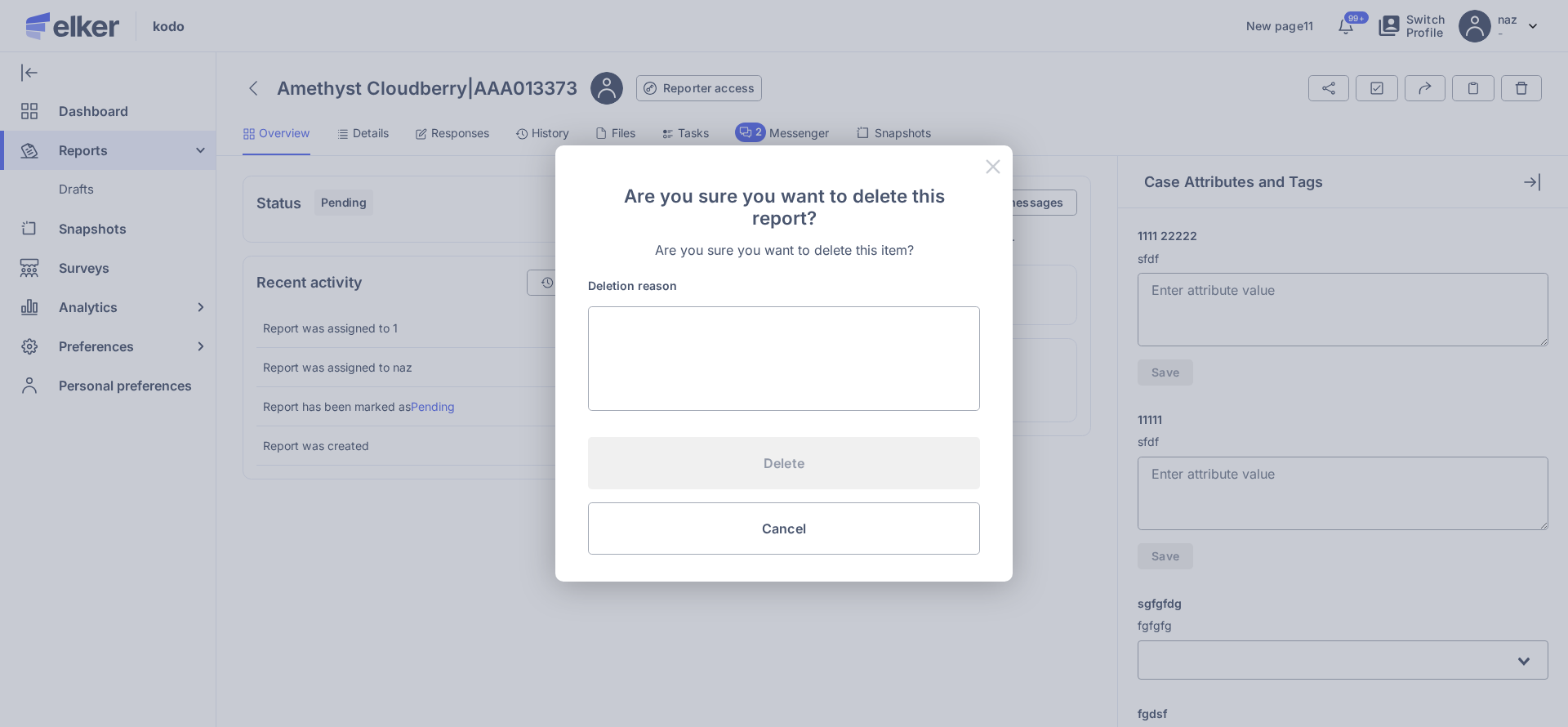 click 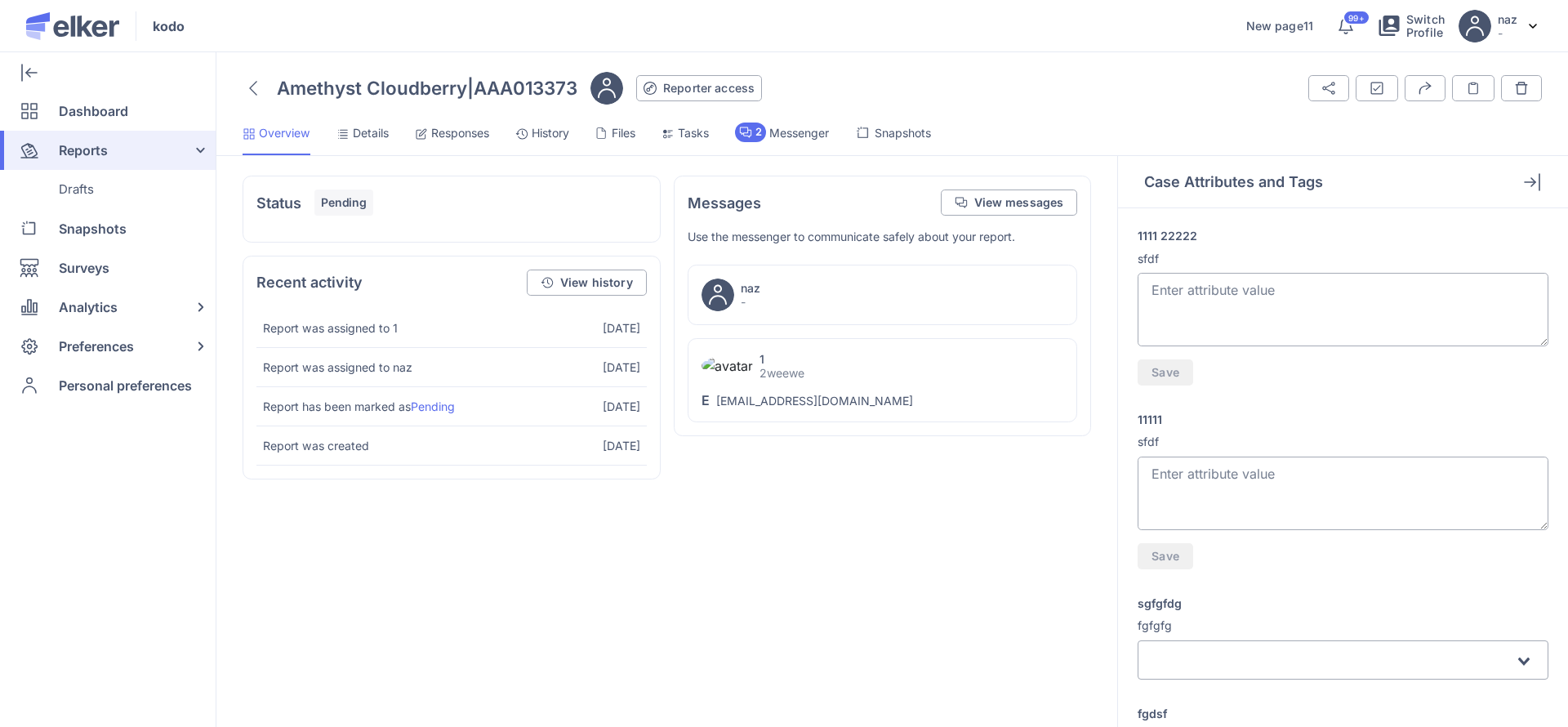 click on "History" 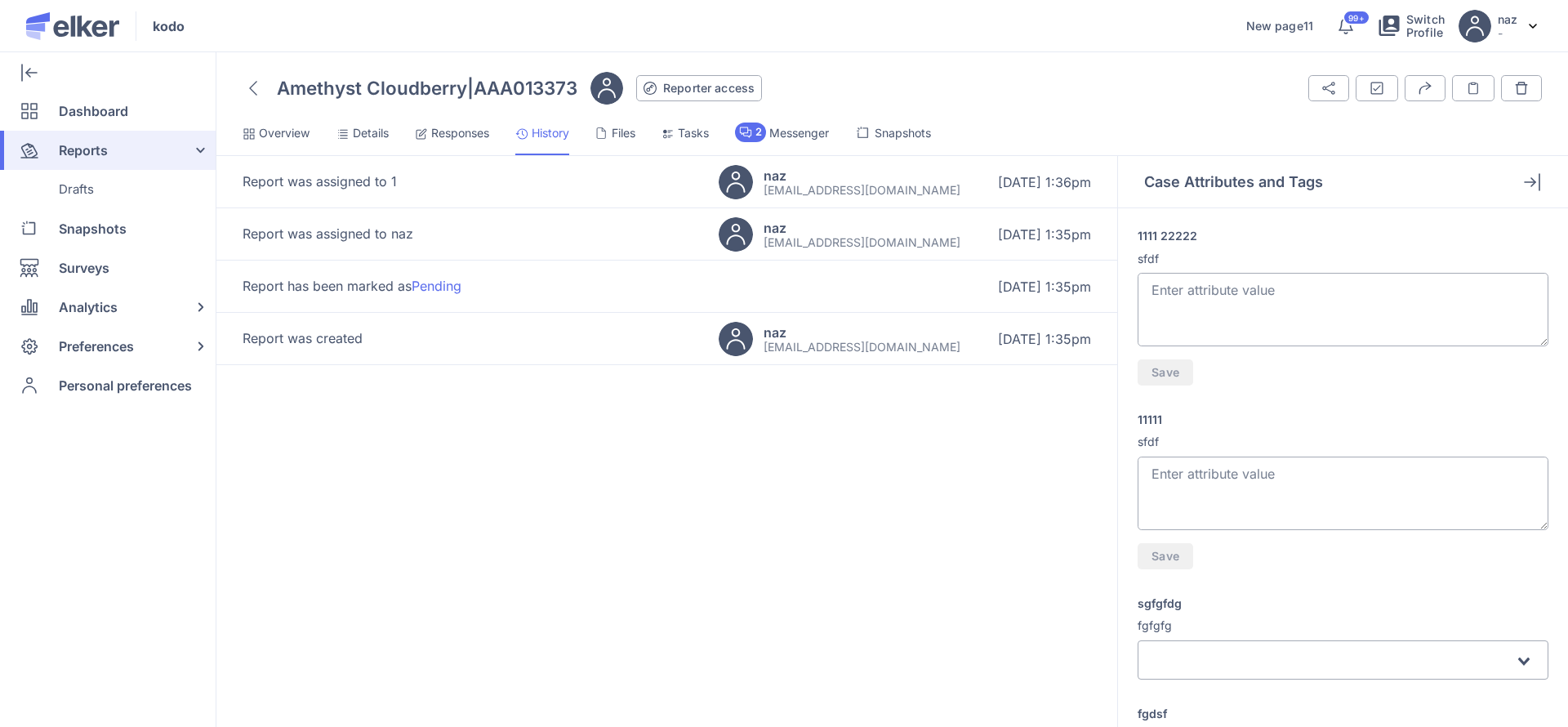 click on "Responses" 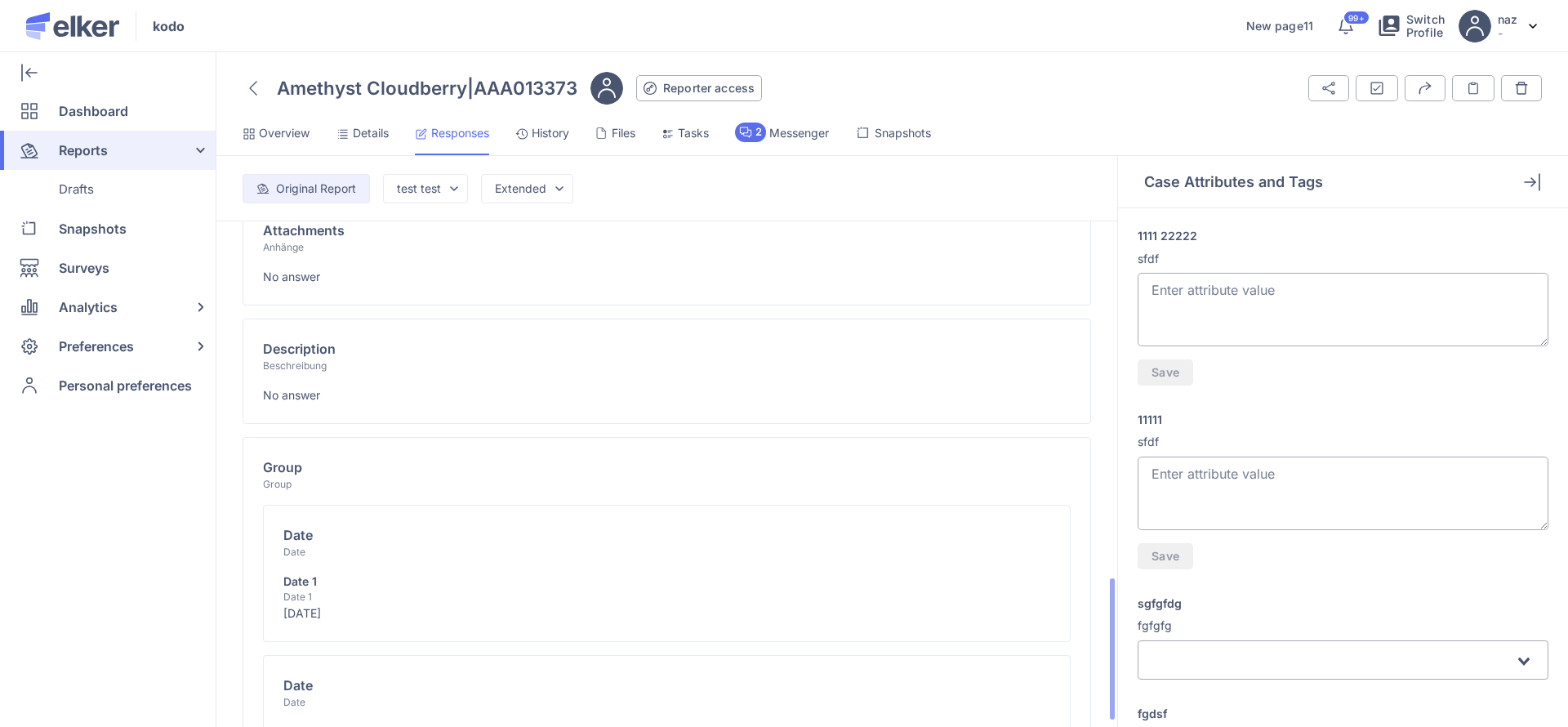 scroll, scrollTop: 1295, scrollLeft: 0, axis: vertical 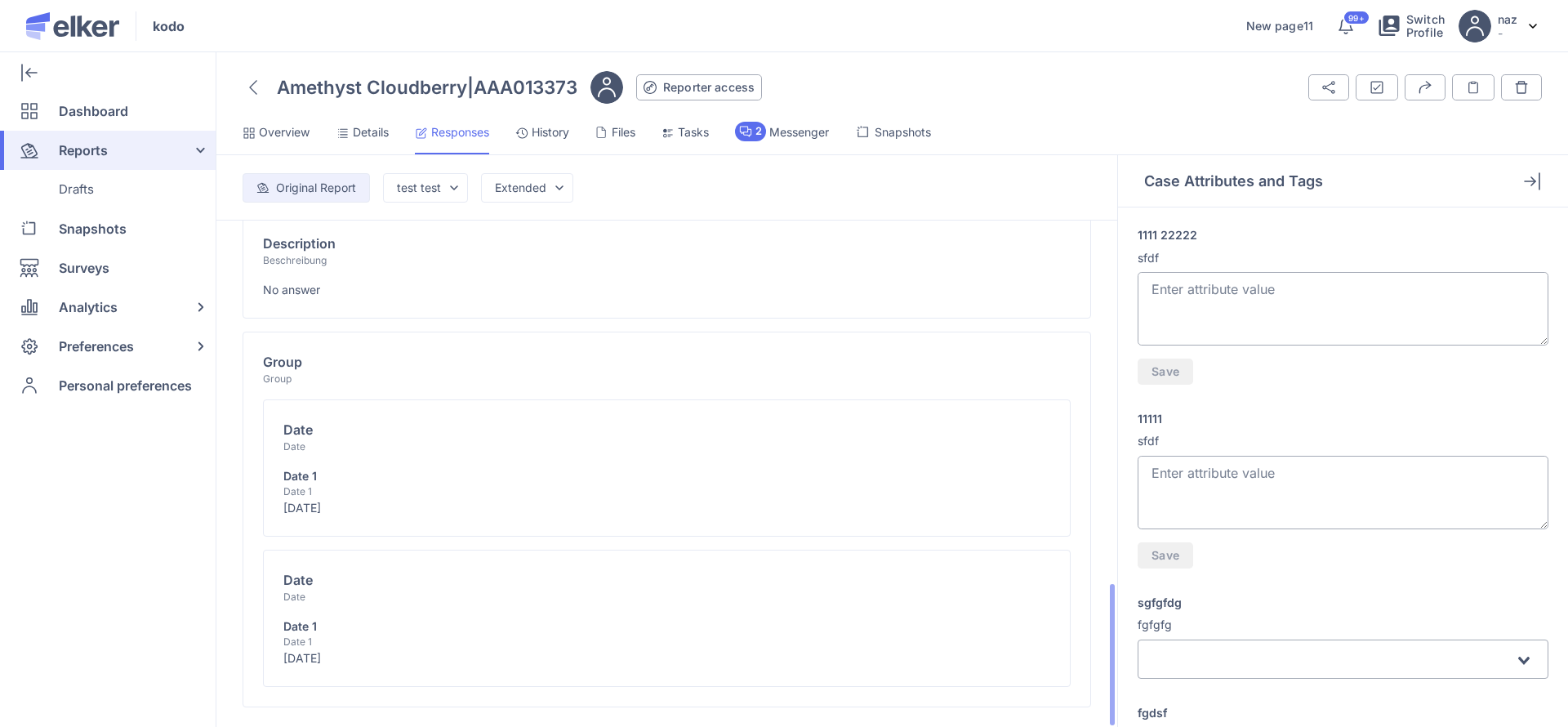 click on "Details" at bounding box center (371, 132) 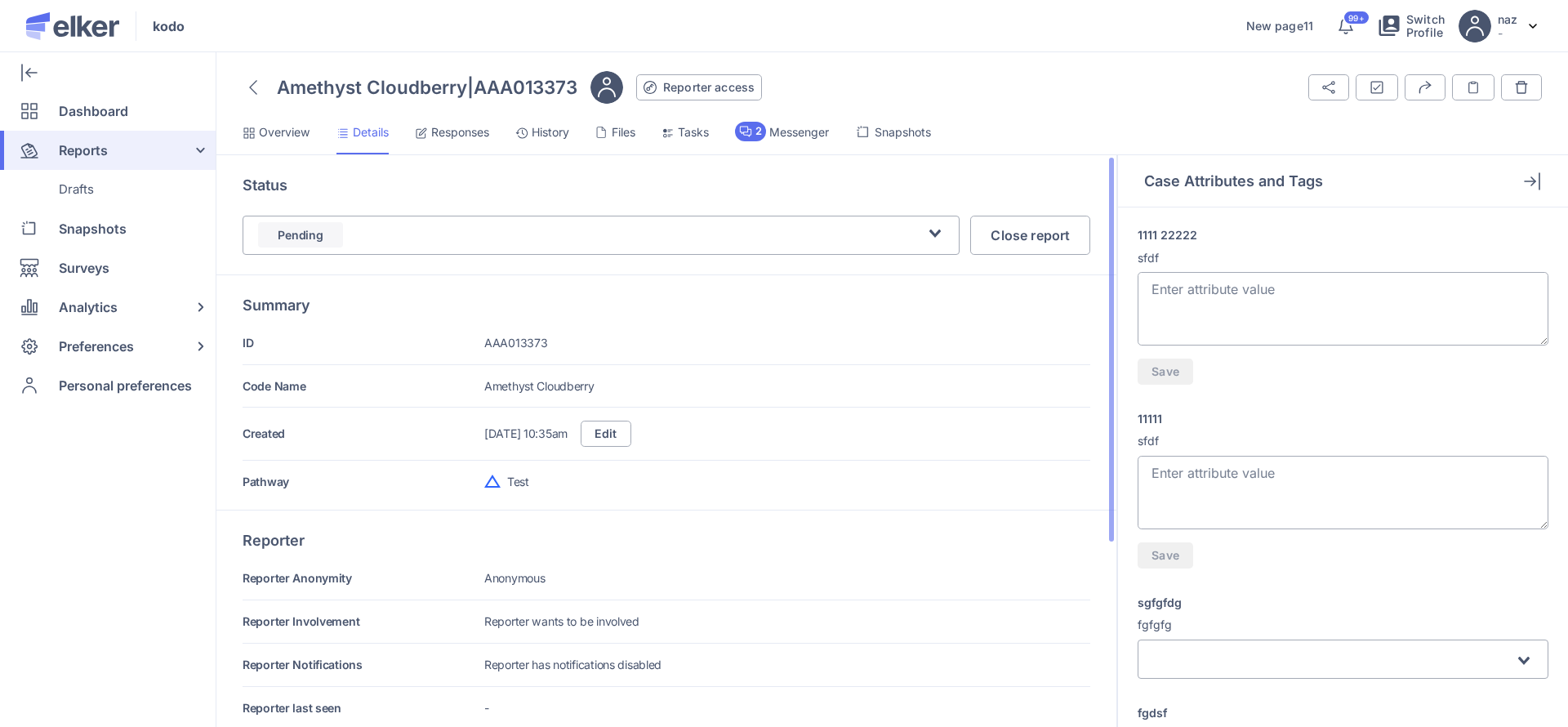 scroll, scrollTop: 6, scrollLeft: 0, axis: vertical 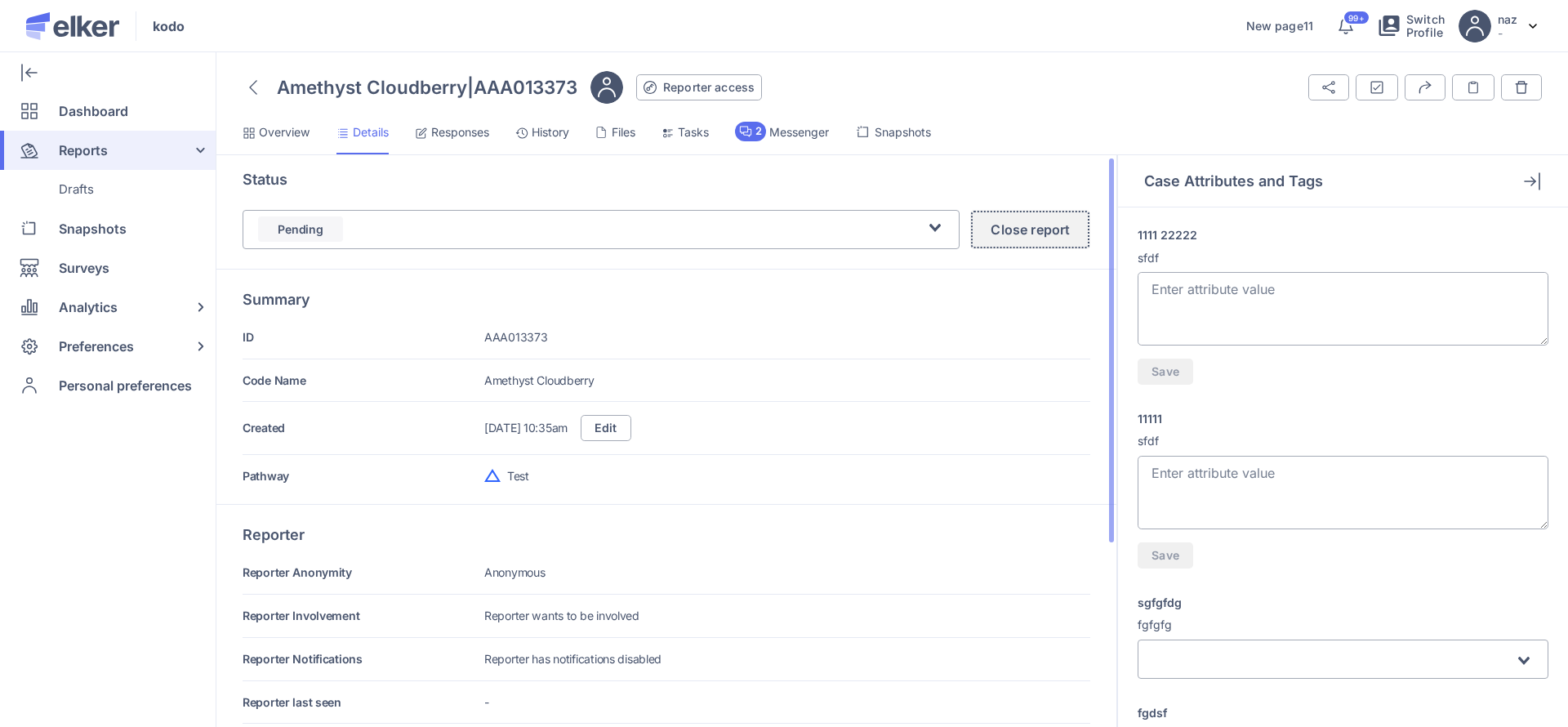 click on "Close report" 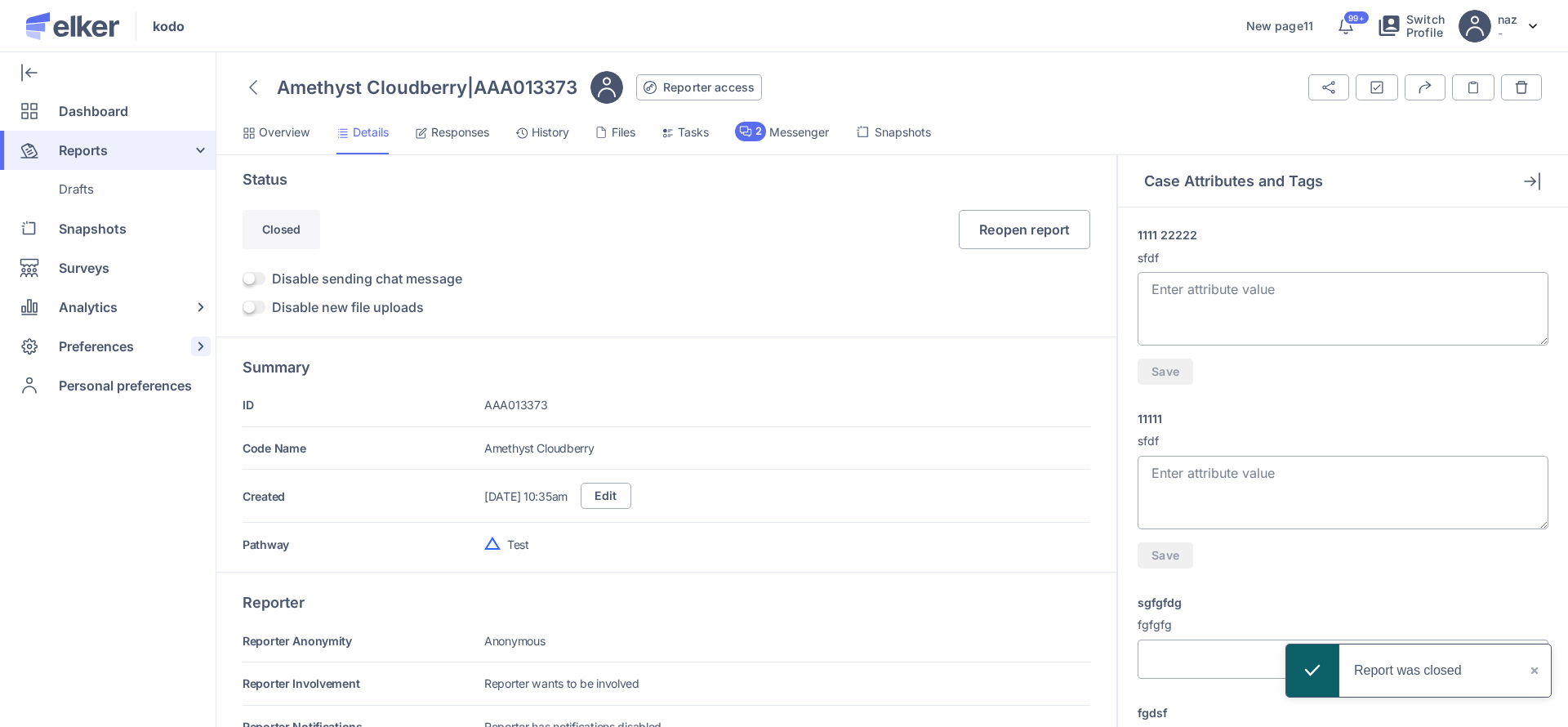 click on "Preferences" at bounding box center (96, 346) 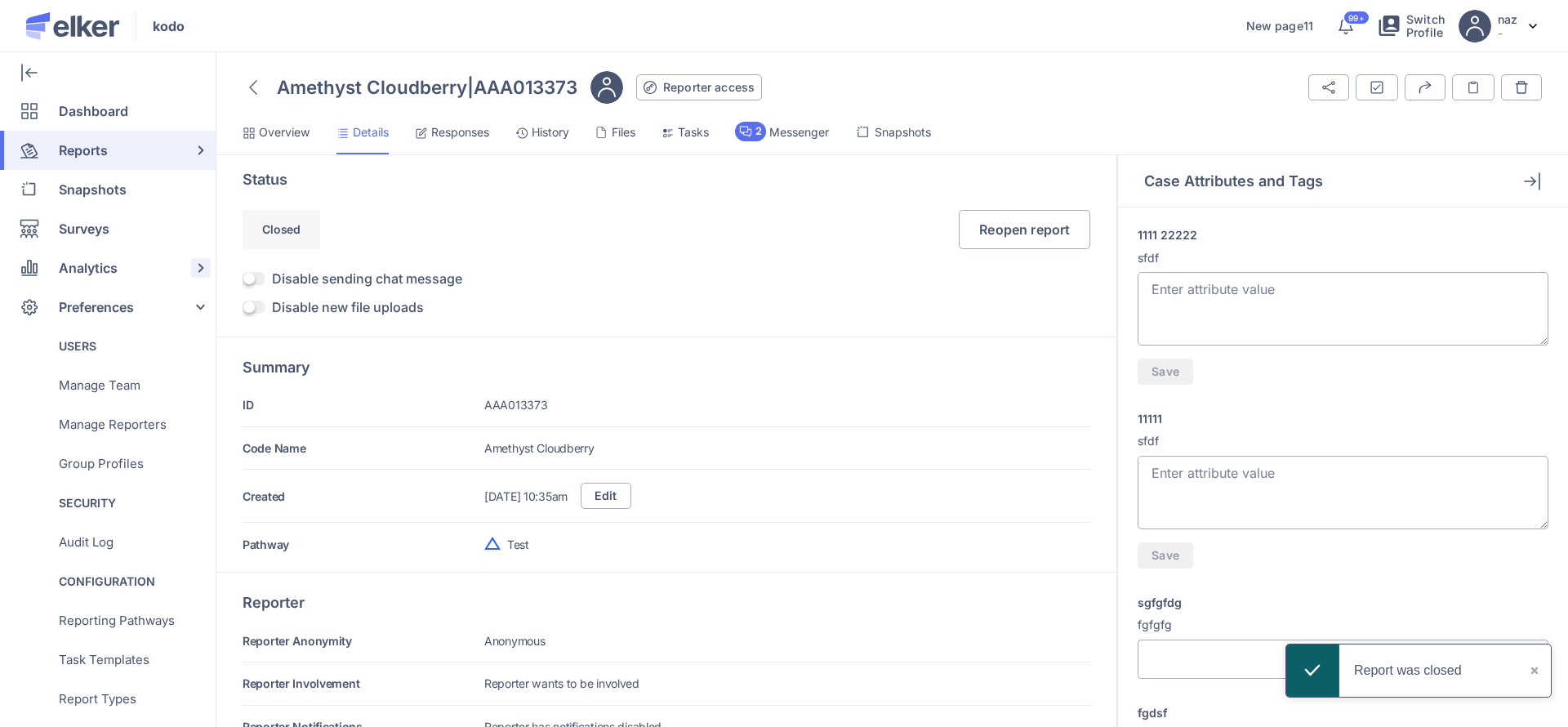 click on "Analytics" at bounding box center (88, 268) 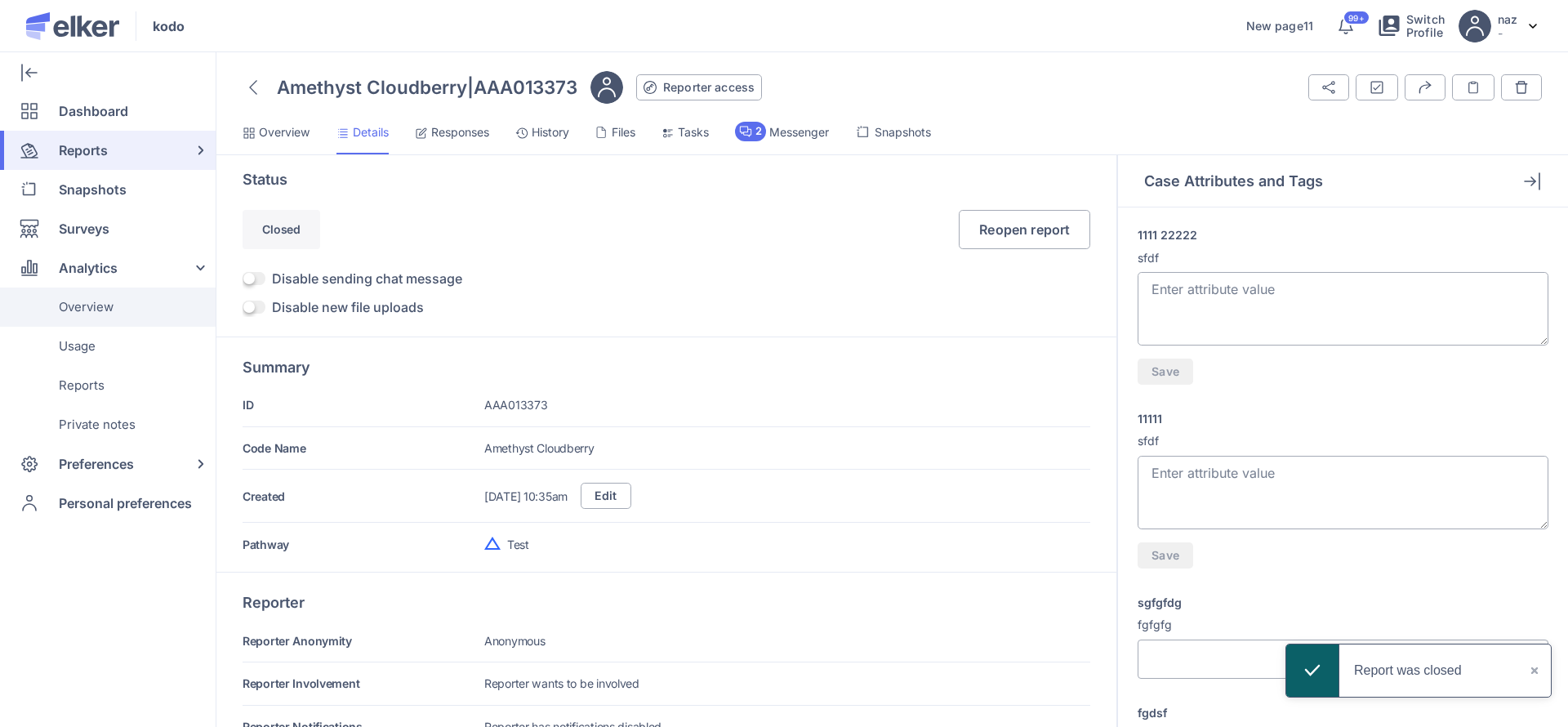 click on "Overview" at bounding box center [86, 307] 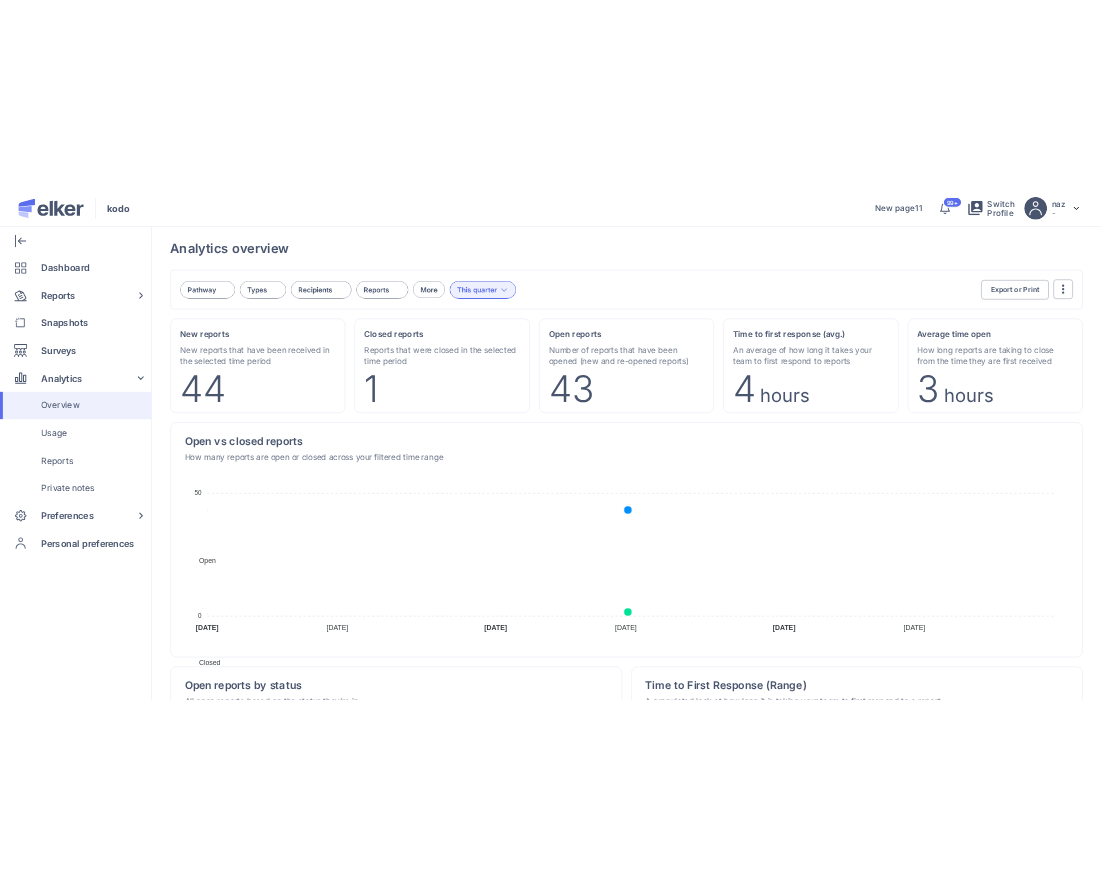 scroll, scrollTop: 0, scrollLeft: 0, axis: both 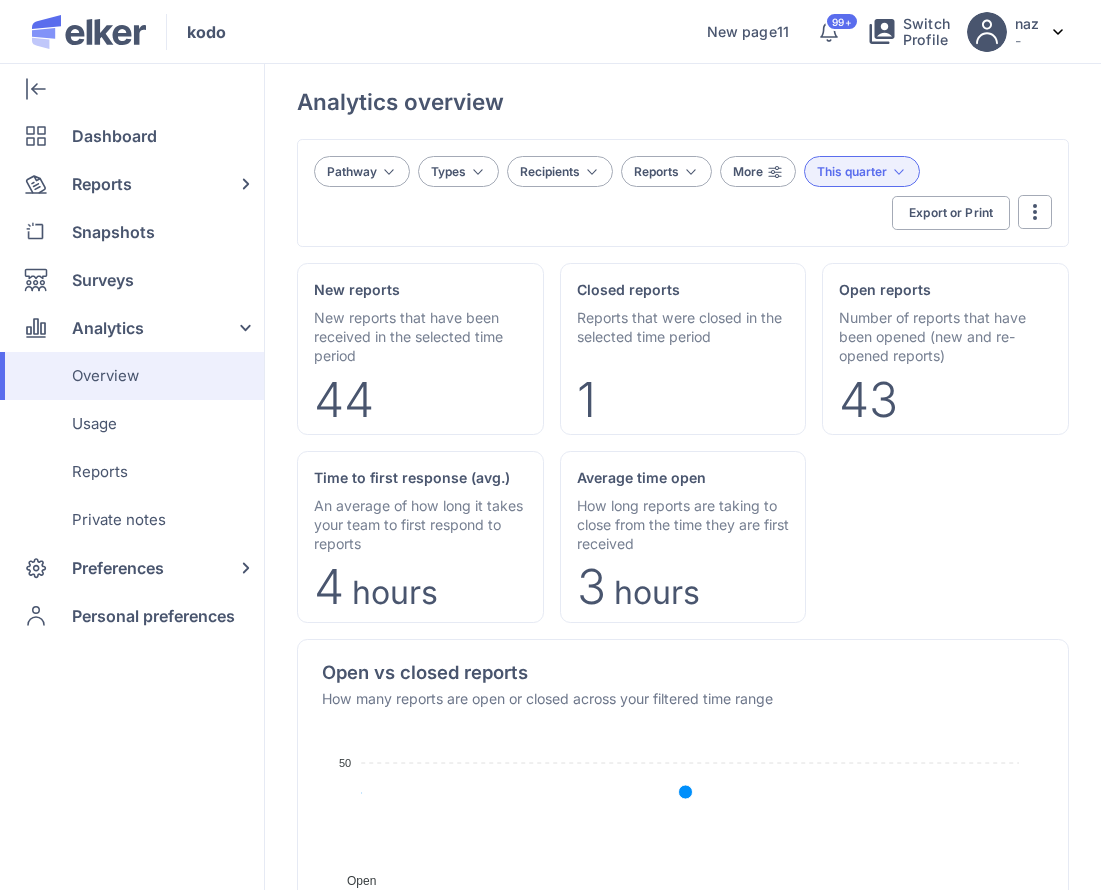 click on "Pathway Types Recipients Reports More This quarter Export or Print Export or print Title Description Select the charts to export or print. Select or deselect all New reports Closed reports Open reports Time to first response (avg.) Average time open Open vs closed reports Open reports by status Time to First Response (Range) Average time per status Reported level of priority Identity Disclosure Source of report Open reports per contact sgfgfdg Export or Print Unselected Attributes Hide New reports New reports that have been received in the selected time period 44 Closed reports Reports that were closed in the selected time period 1 Open reports Number of reports that have been opened (new and re-opened reports) 43 Time to first response (avg.) An average of how long it takes your team to first respond to reports 4 Hours Average time open How long reports are taking to close from the time they are first received 3 Hours Open vs closed reports How many reports are open or closed across your filtered time range" at bounding box center (683, 1623) 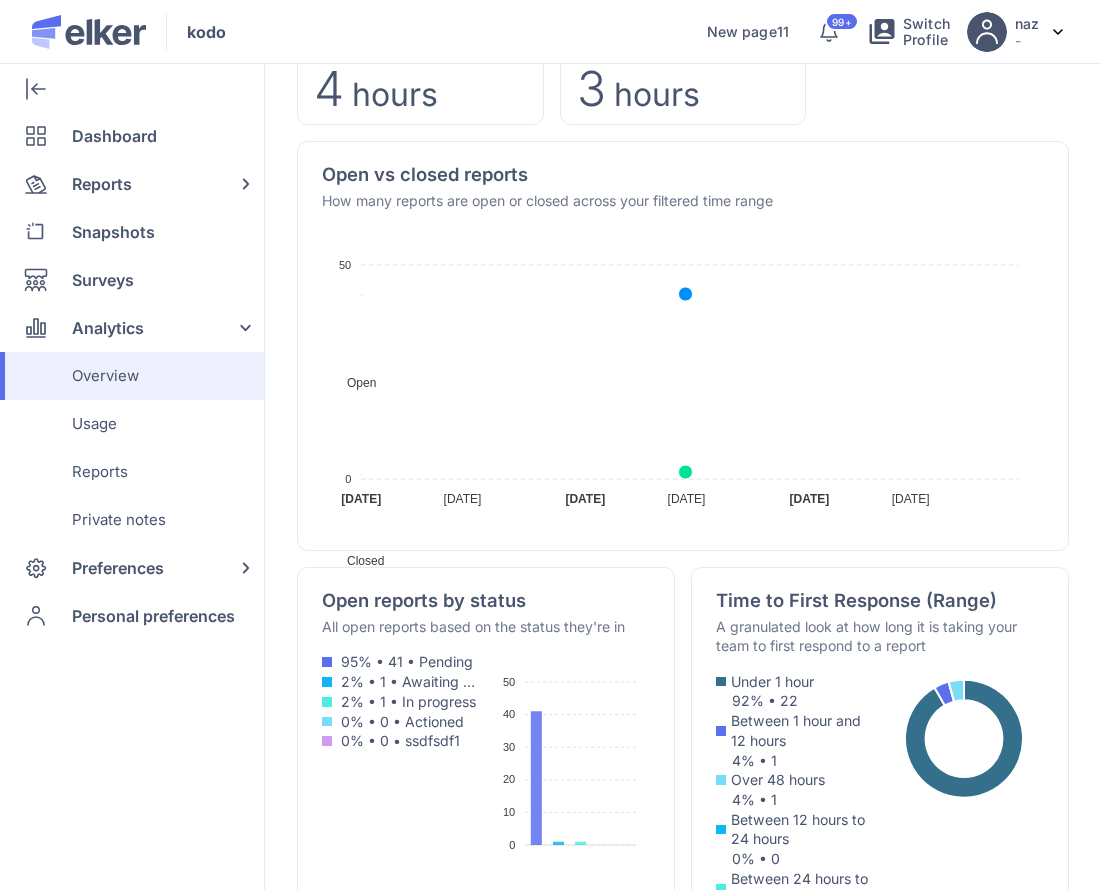 scroll, scrollTop: 497, scrollLeft: 0, axis: vertical 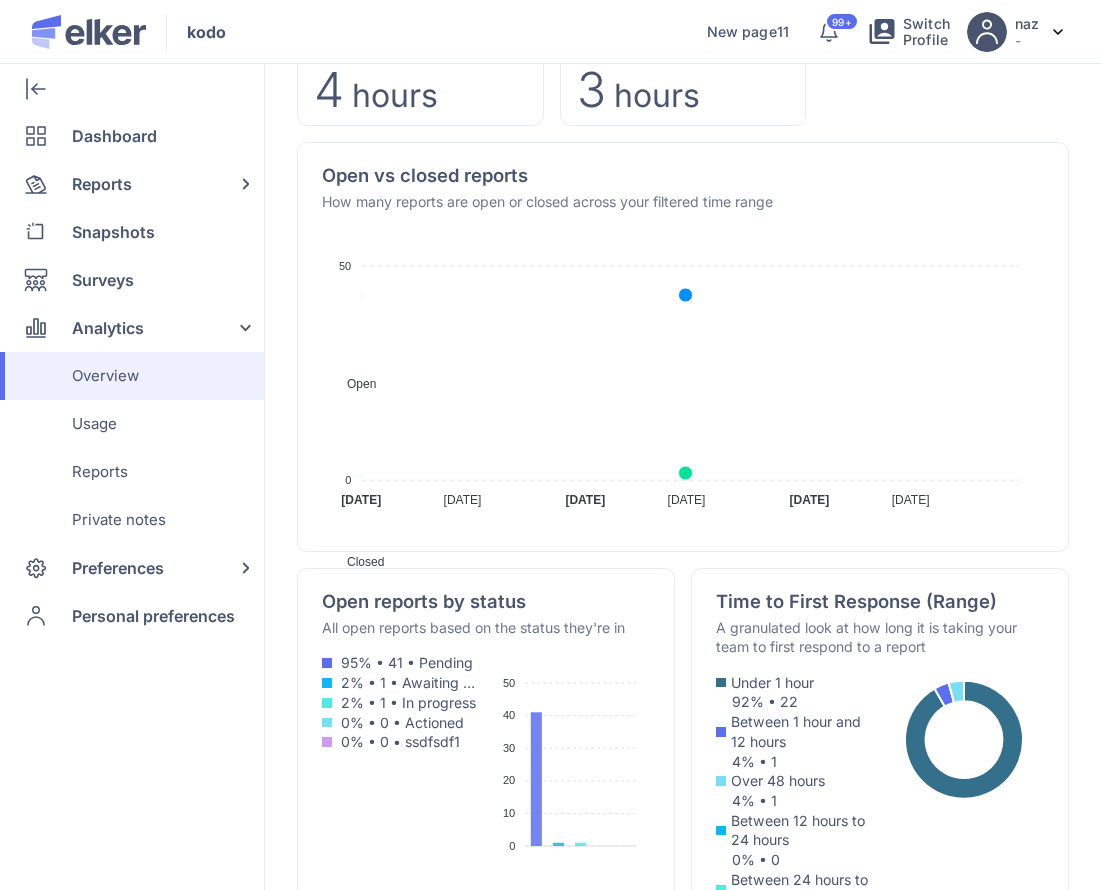 click 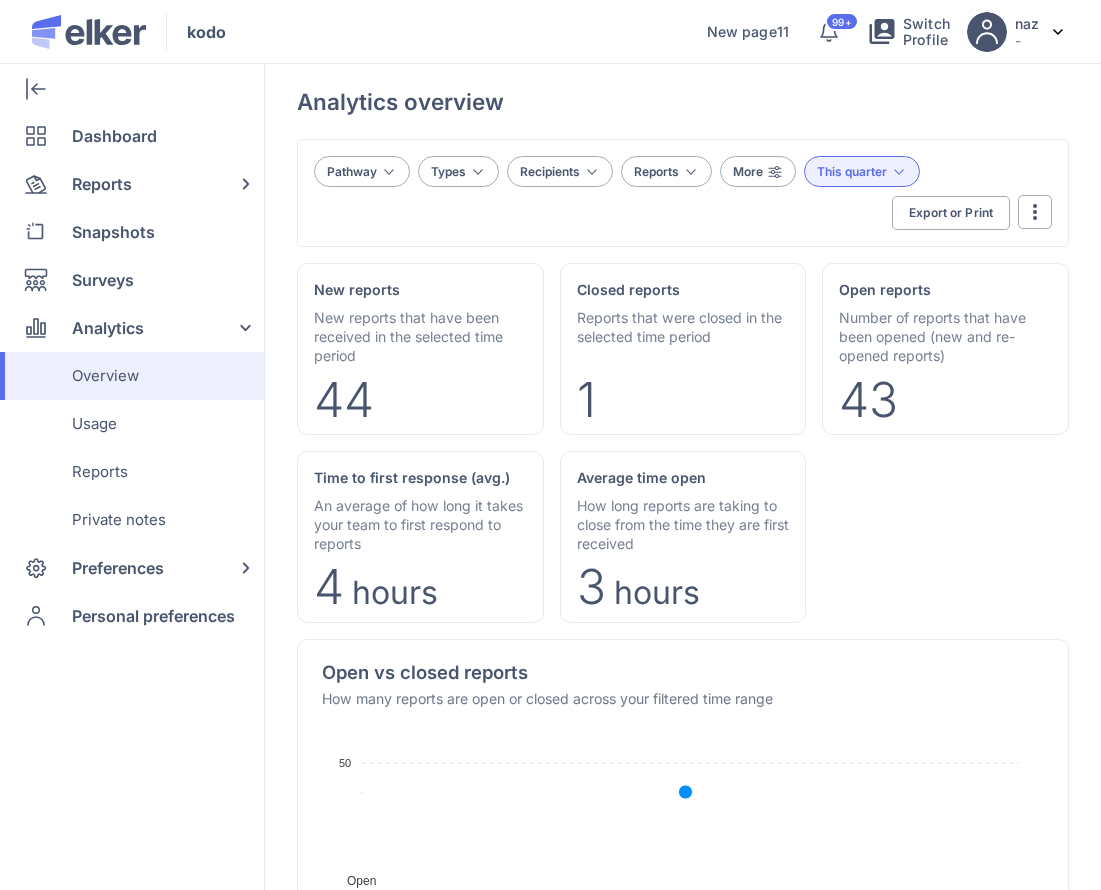 click on "This quarter" at bounding box center [852, 171] 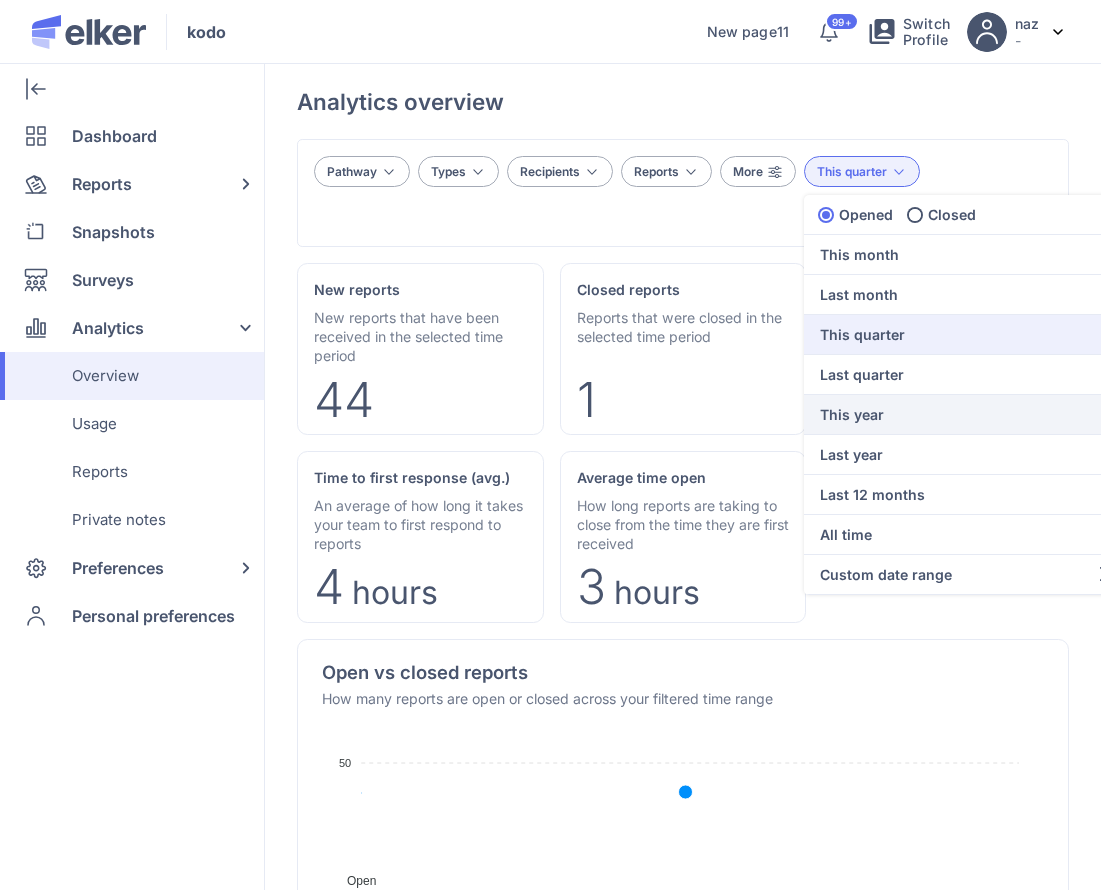click on "This year" at bounding box center [964, 414] 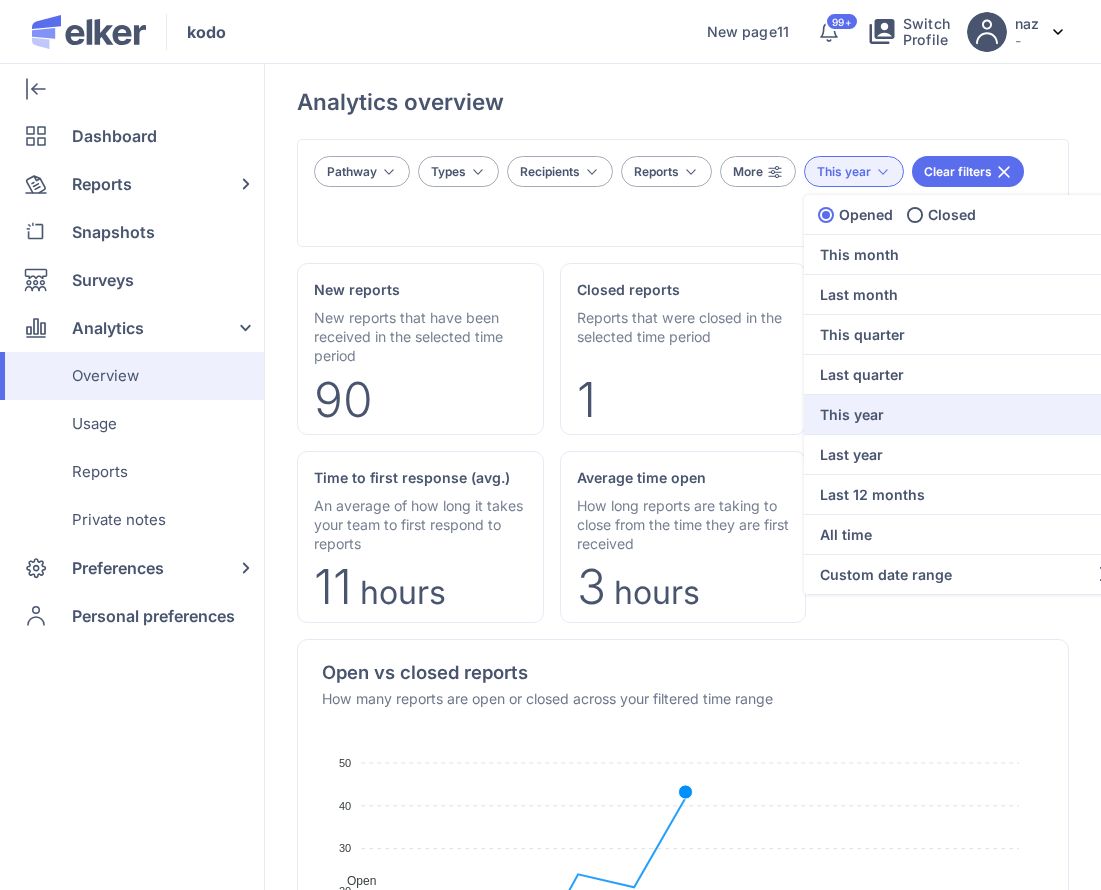 click on "Pathway Types Recipients Reports More This year Opened Closed This month Last month This quarter Last quarter This year Last year Last 12 months All time Custom date range Custom date range [DATE] Su Mo Tu We Th Fr Sa 29 30 1 2 3 4 5 6 7 8 9 10 11 12 13 14 15 16 17 18 19 20 21 22 23 24 25 26 27 28 29 30 31 1 2 3 4 5 6 7 8 9 Apply Cancel Clear filters Export or Print Export or print Title Description Select the charts to export or print. Select or deselect all New reports Closed reports Open reports Time to first response (avg.) Average time open Open vs closed reports Open reports by status Time to First Response (Range) Average time per status Reported level of priority Identity Disclosure Source of report Open reports per contact sgfgfdg Export or Print Unselected Attributes Hide" at bounding box center [683, 193] 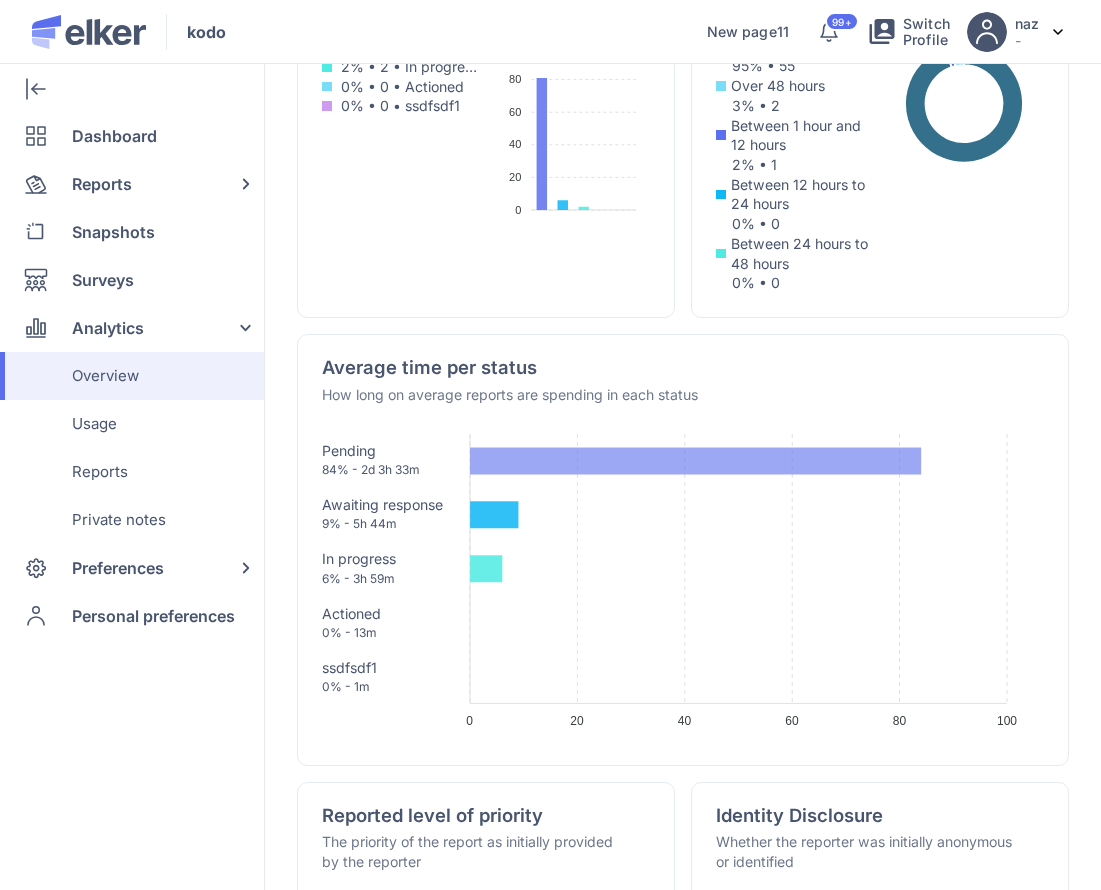 scroll, scrollTop: 1132, scrollLeft: 0, axis: vertical 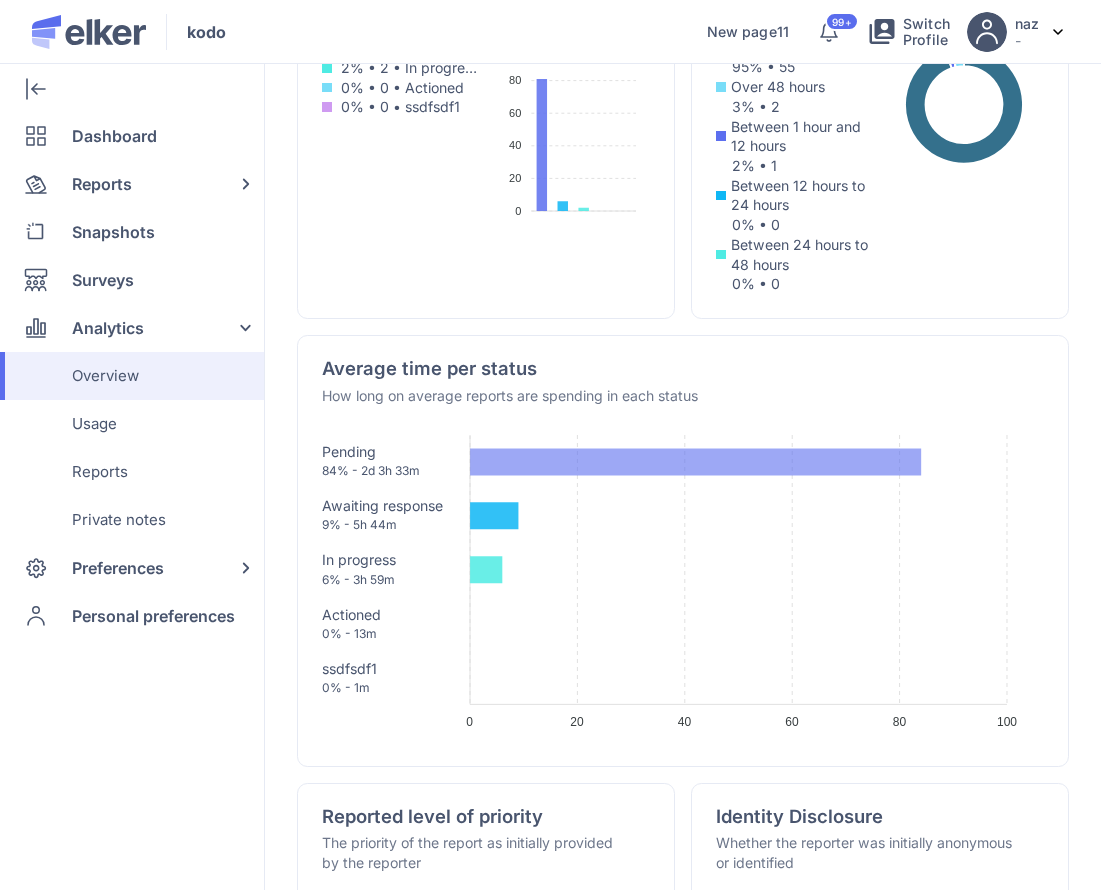 click 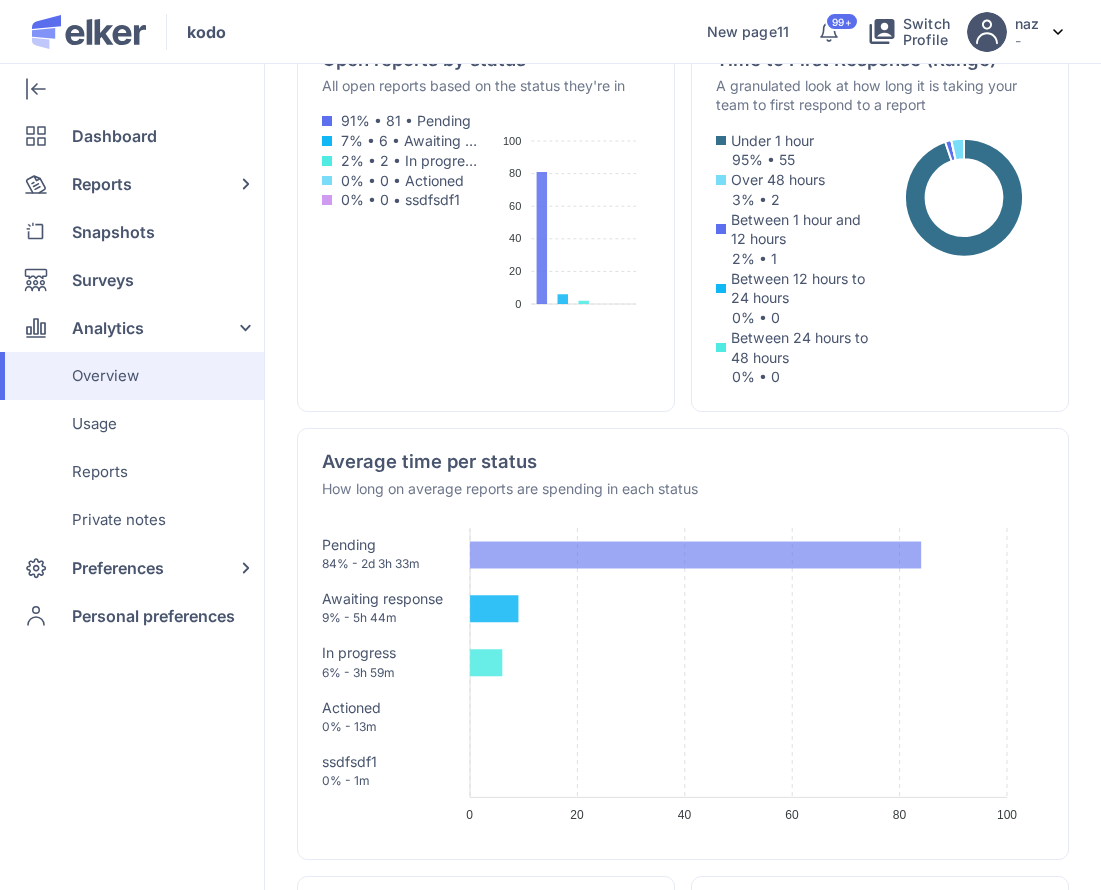 scroll, scrollTop: 1038, scrollLeft: 0, axis: vertical 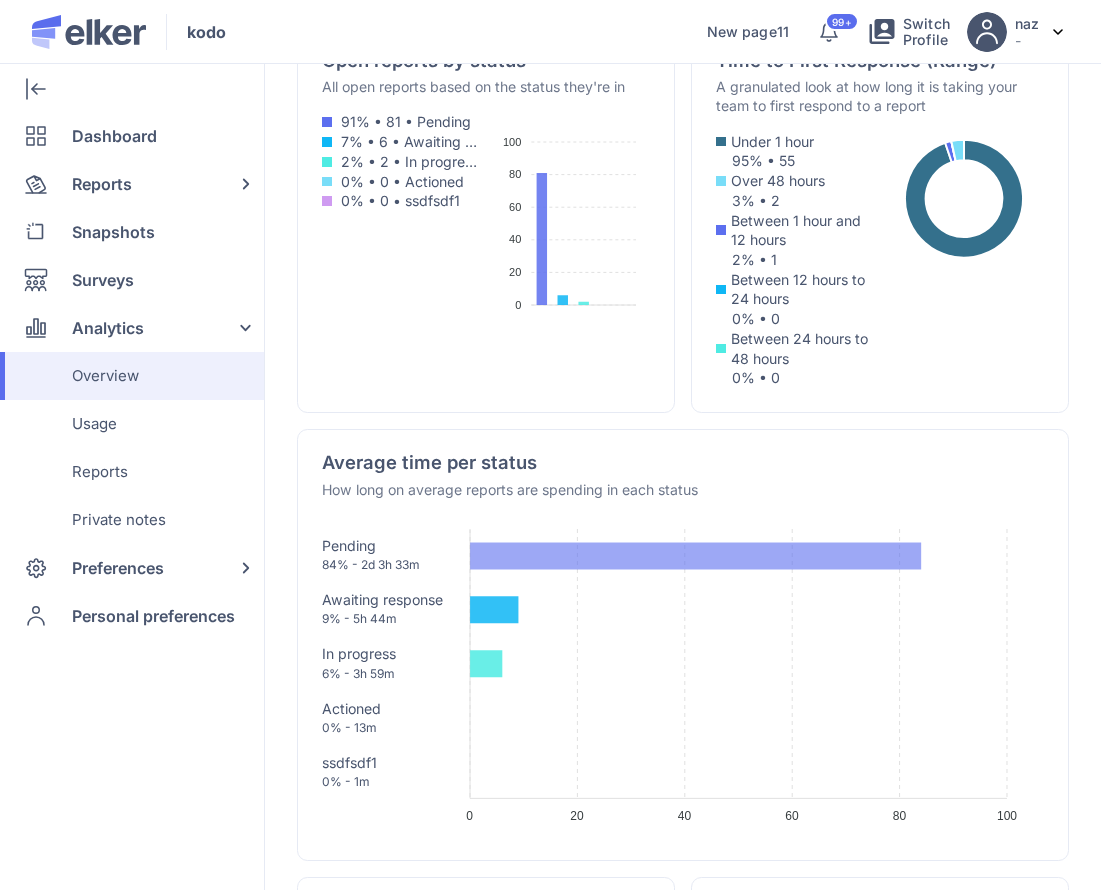 click 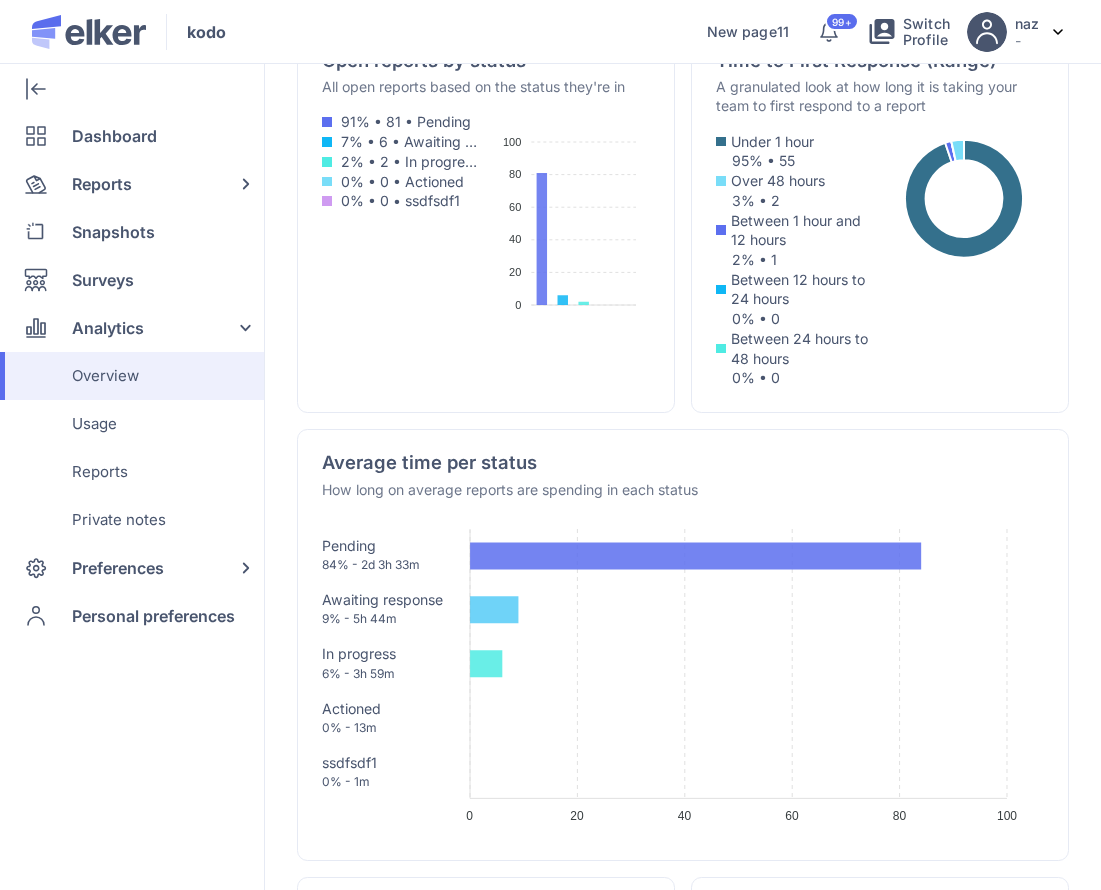 click 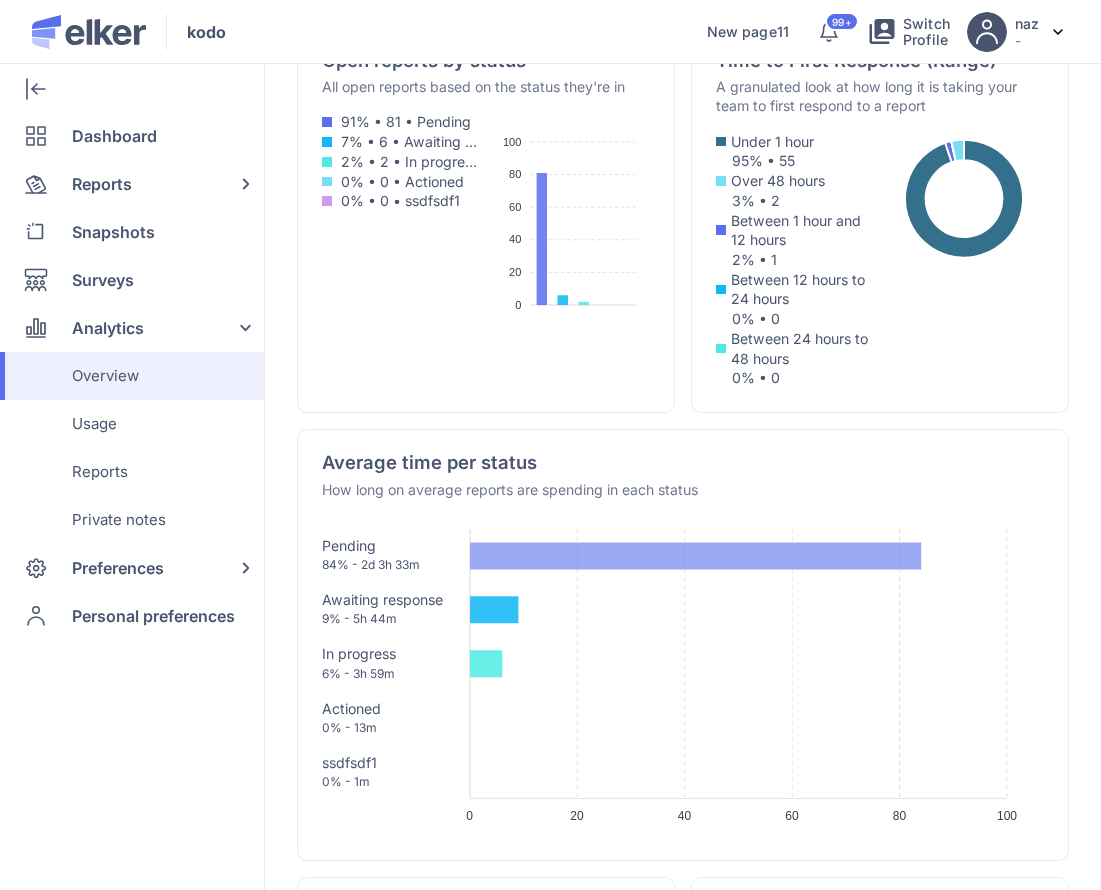 click 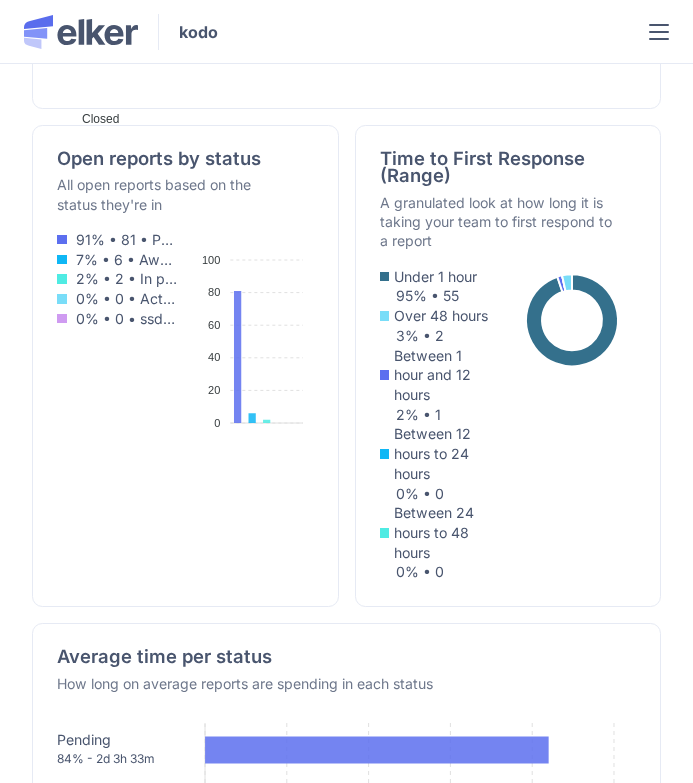 scroll, scrollTop: 1108, scrollLeft: 0, axis: vertical 